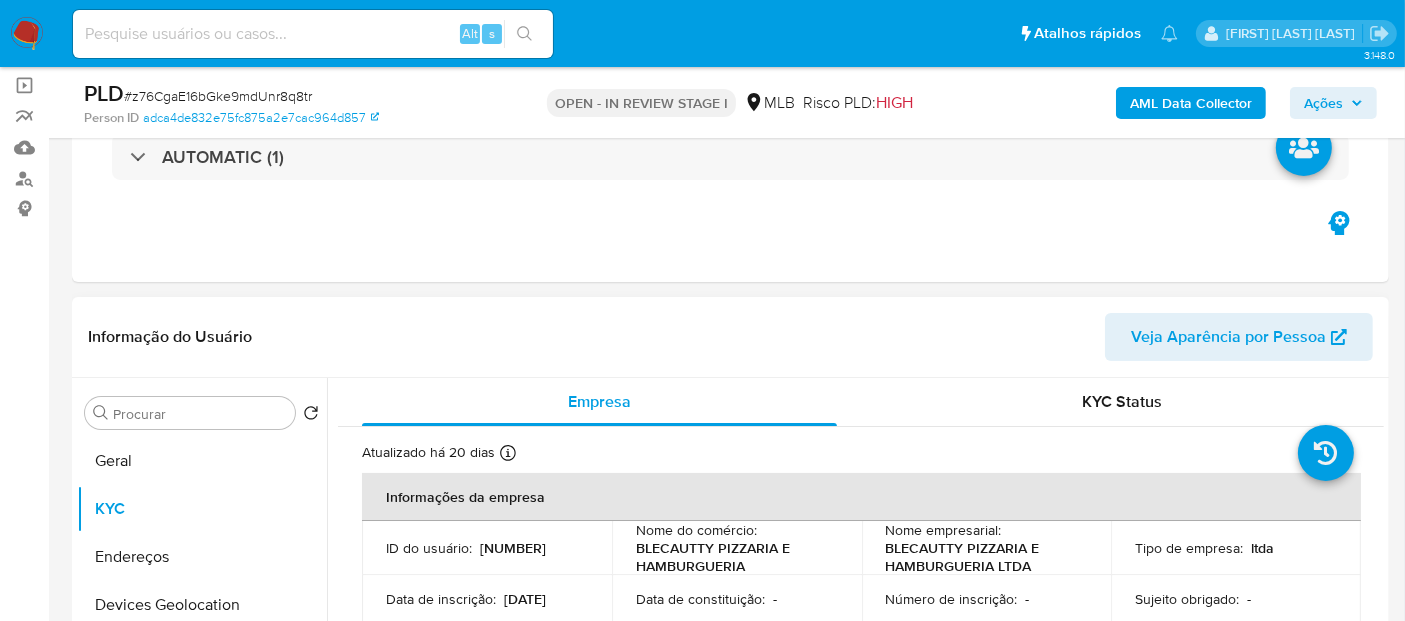 scroll, scrollTop: 222, scrollLeft: 0, axis: vertical 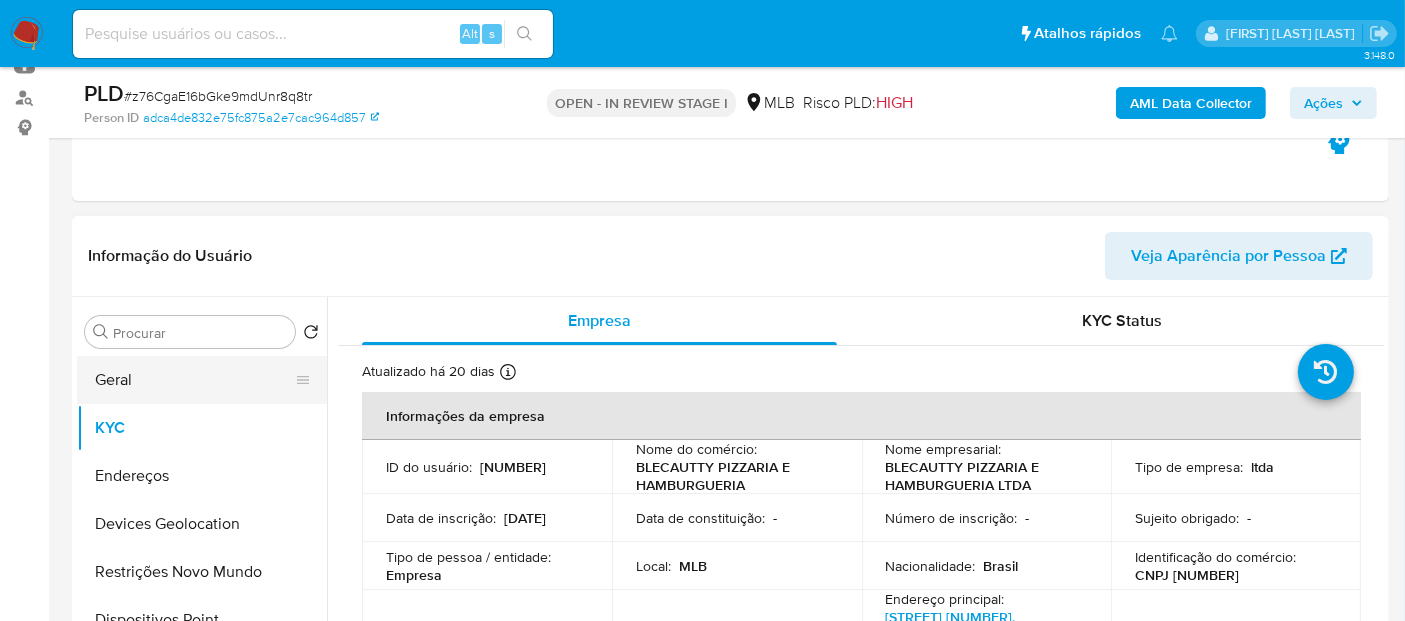 click on "Geral" at bounding box center [194, 380] 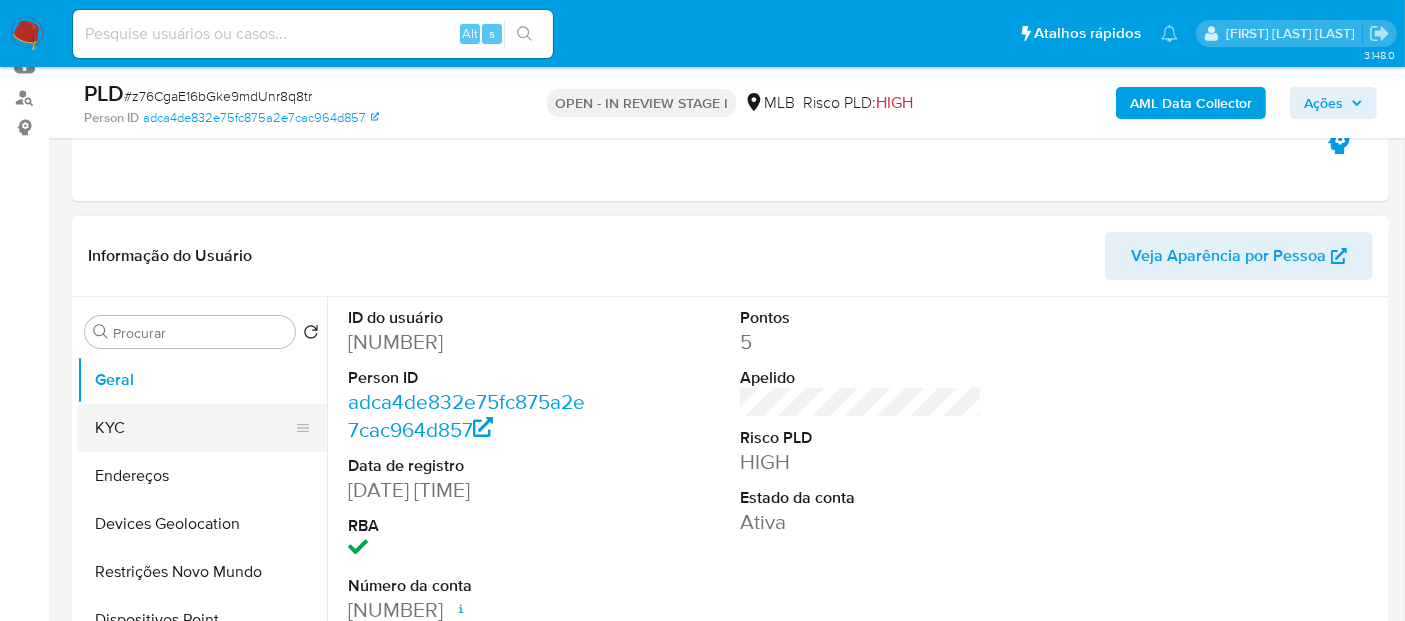 click on "KYC" at bounding box center [194, 428] 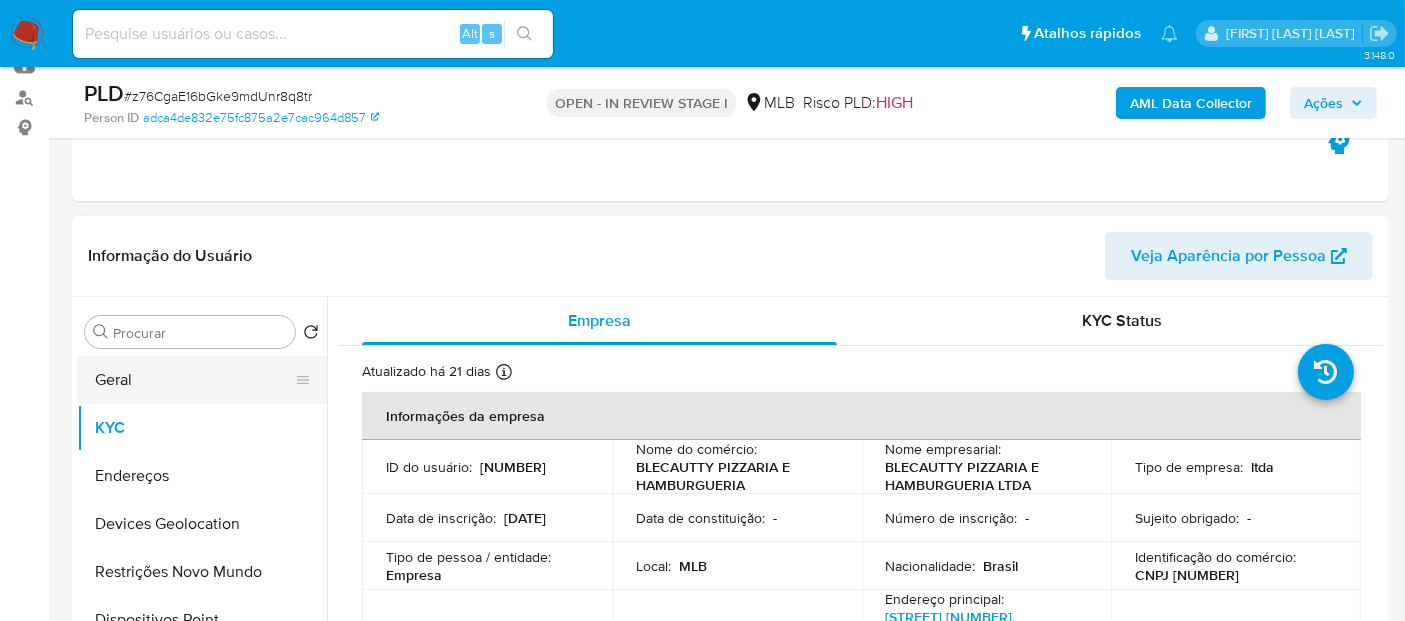 click on "Geral" at bounding box center [194, 380] 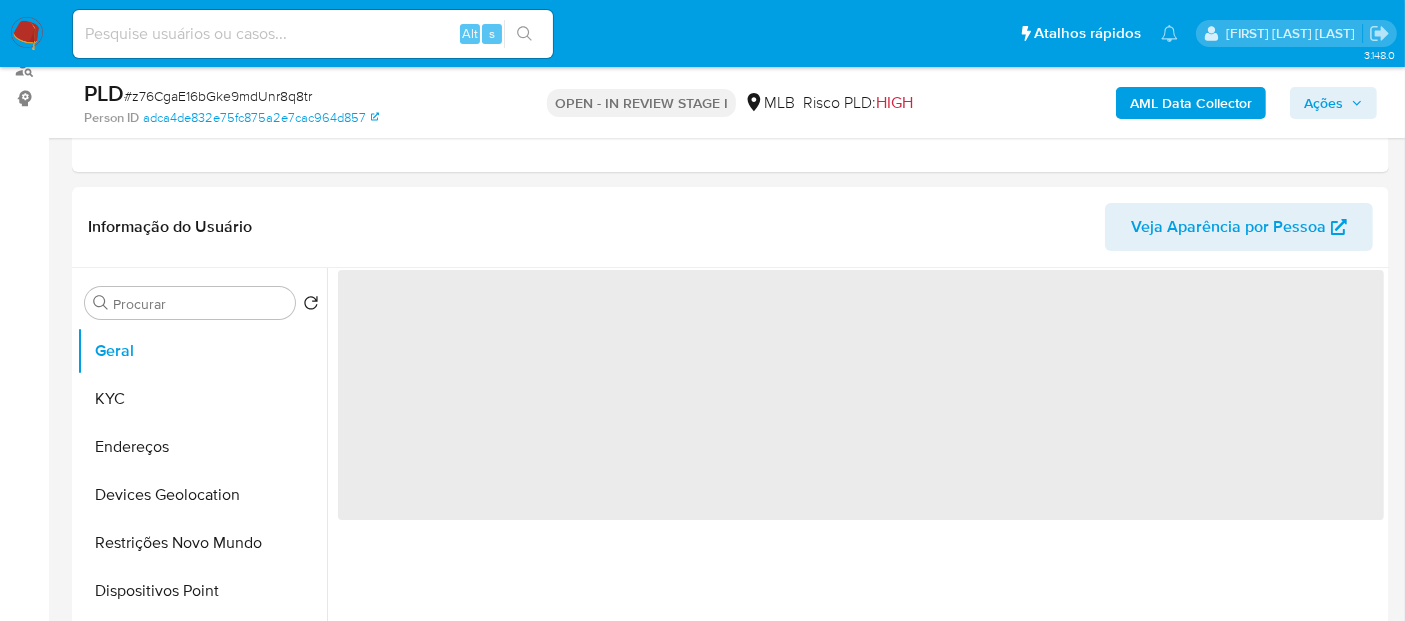 scroll, scrollTop: 333, scrollLeft: 0, axis: vertical 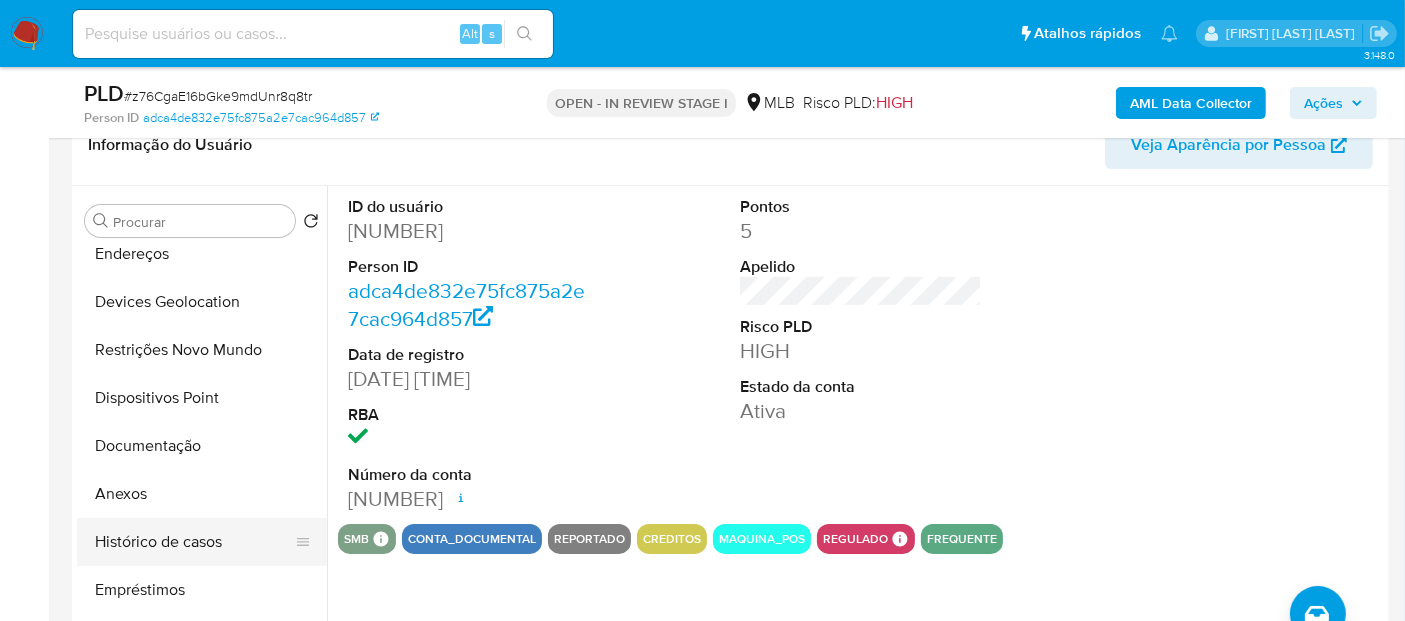 click on "Histórico de casos" at bounding box center (194, 542) 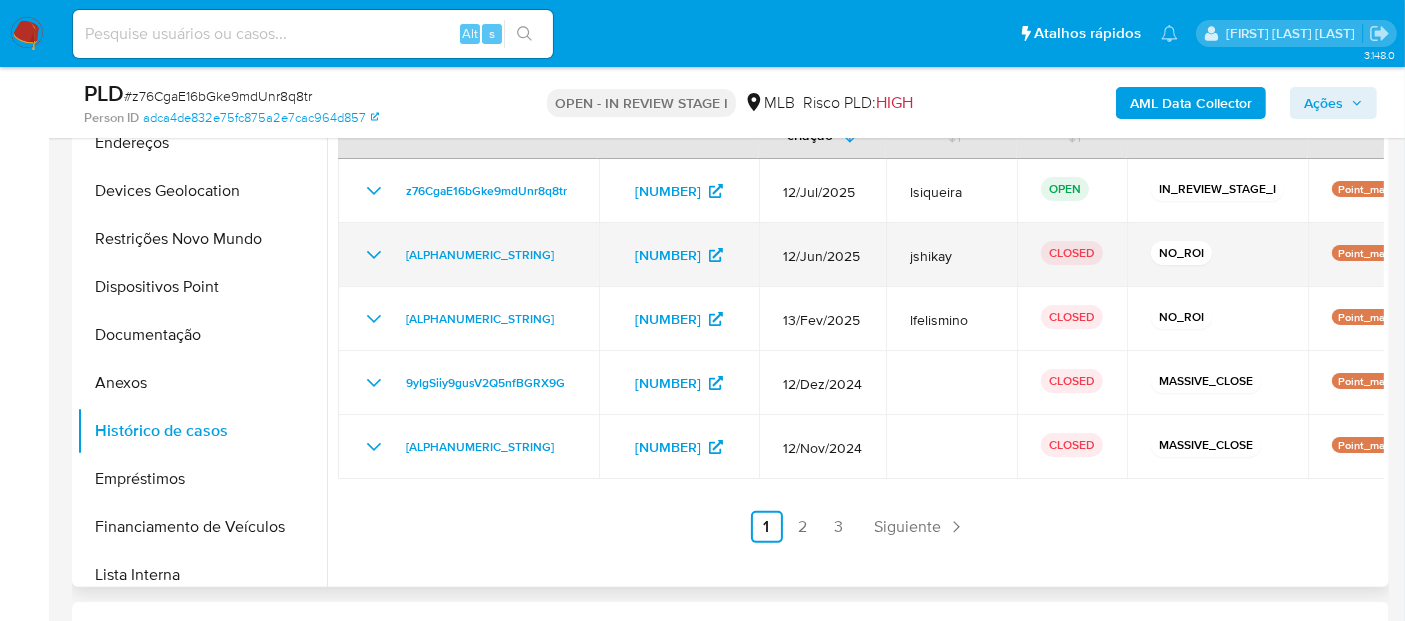 scroll, scrollTop: 333, scrollLeft: 0, axis: vertical 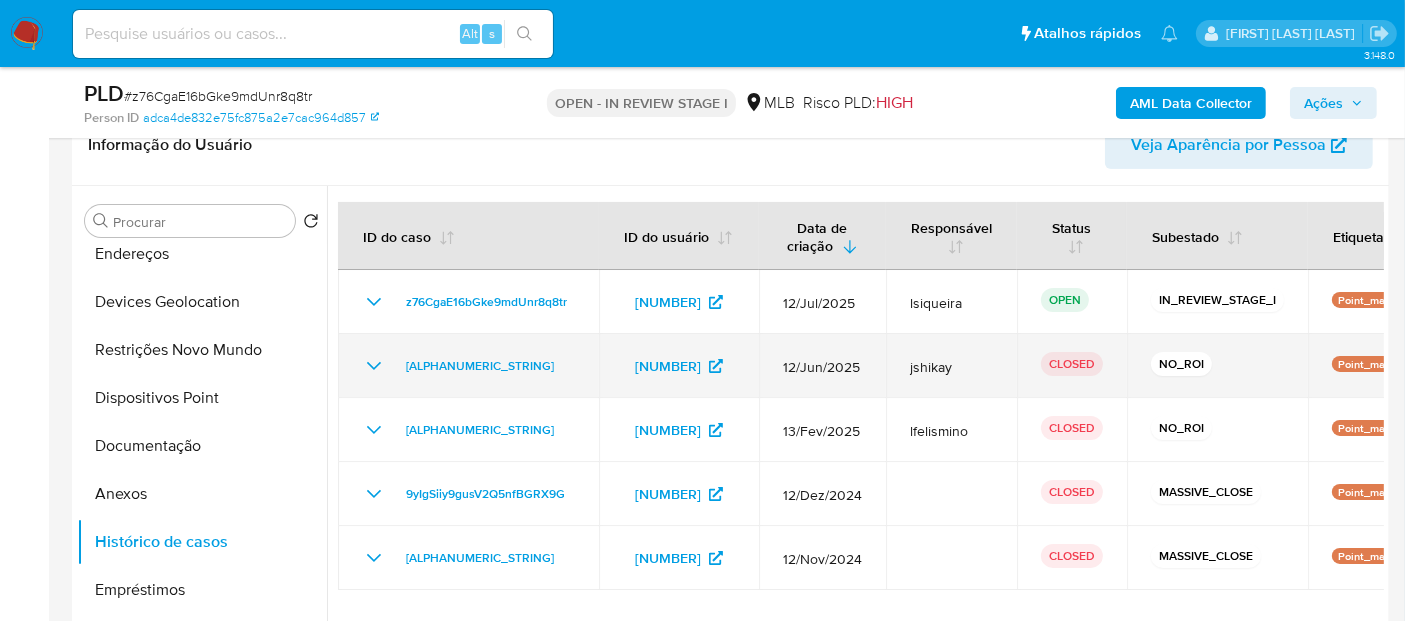 click 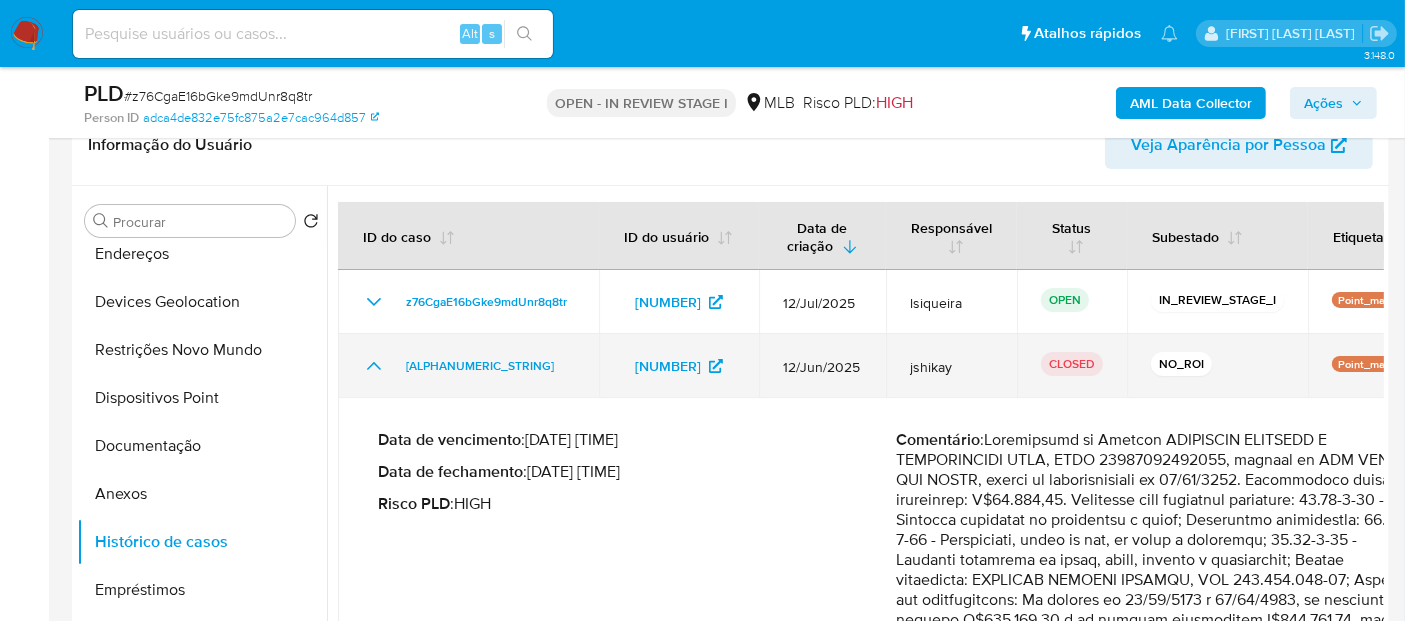 click 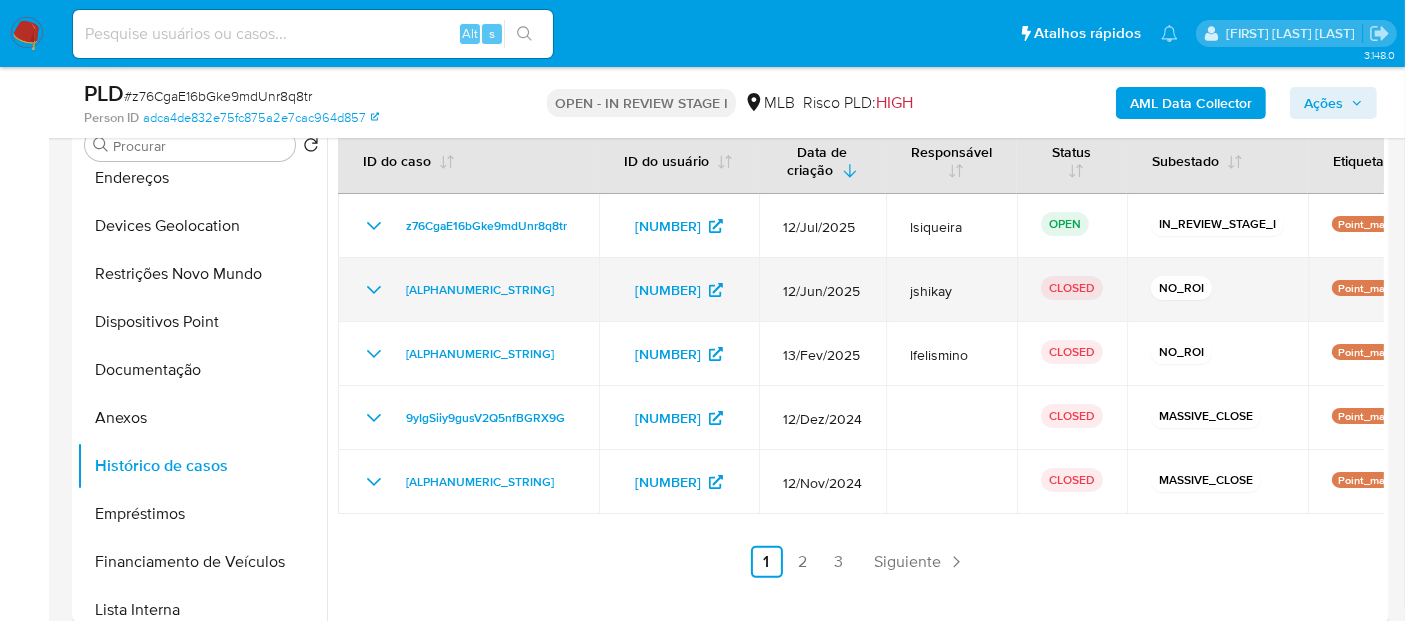scroll, scrollTop: 444, scrollLeft: 0, axis: vertical 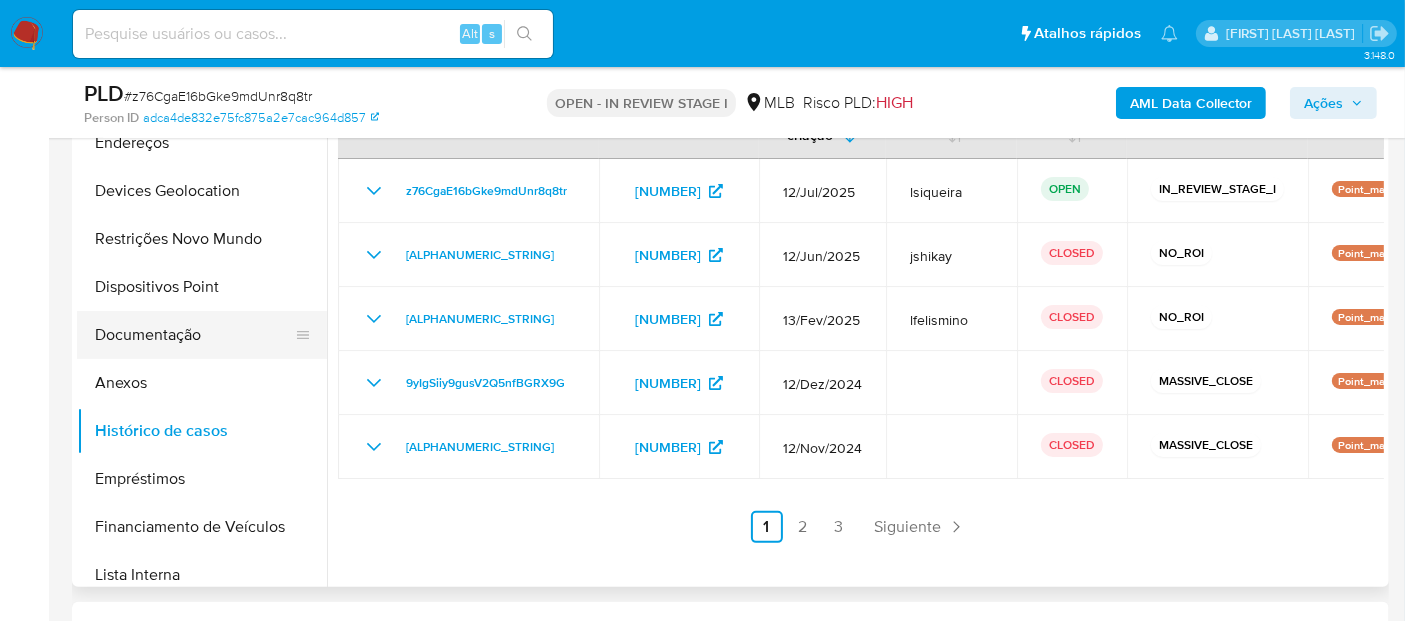 click on "Documentação" at bounding box center [194, 335] 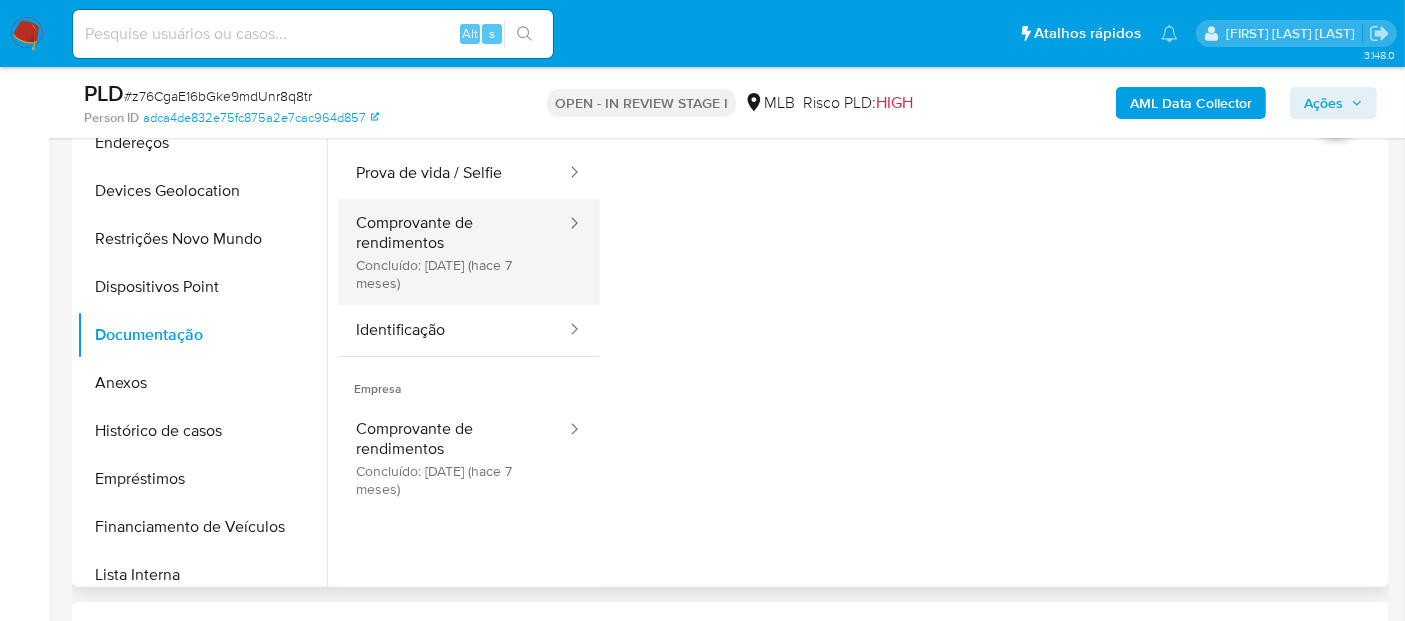 click on "Comprovante de rendimentos Concluído: 16/01/2025 (hace 7 meses)" at bounding box center [453, 252] 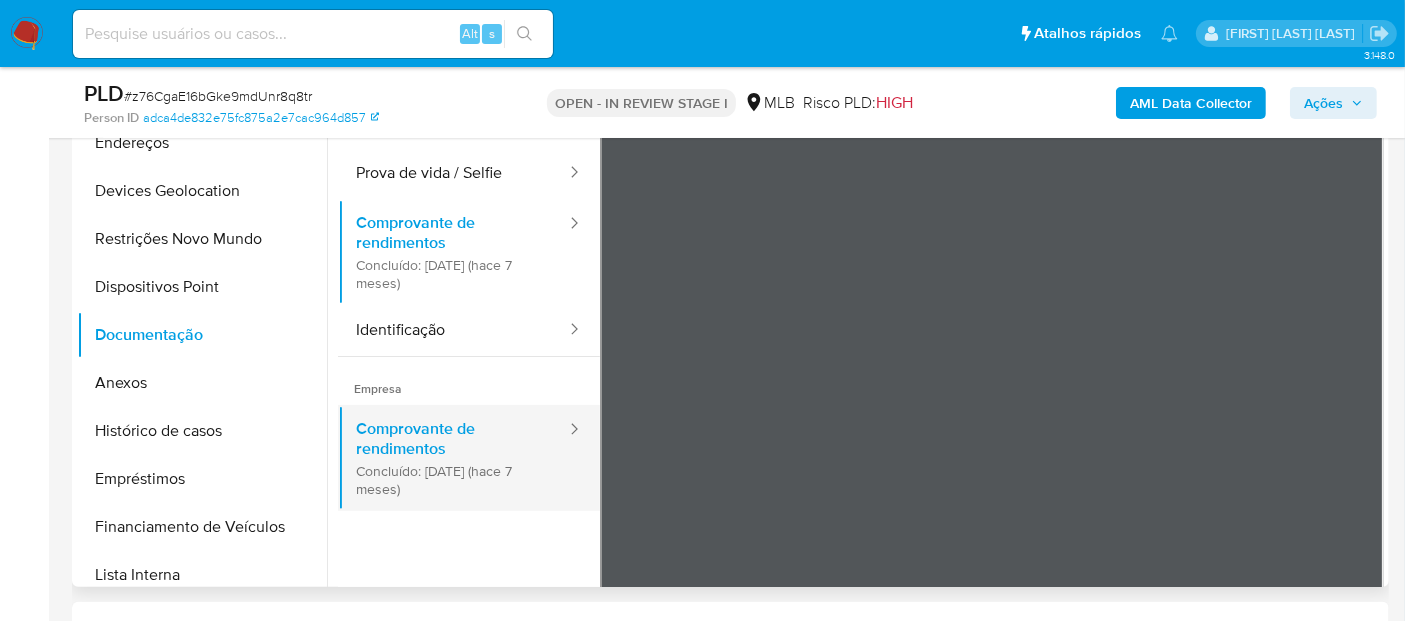 click on "Comprovante de rendimentos Concluído: 16/01/2025 (hace 7 meses)" at bounding box center [453, 458] 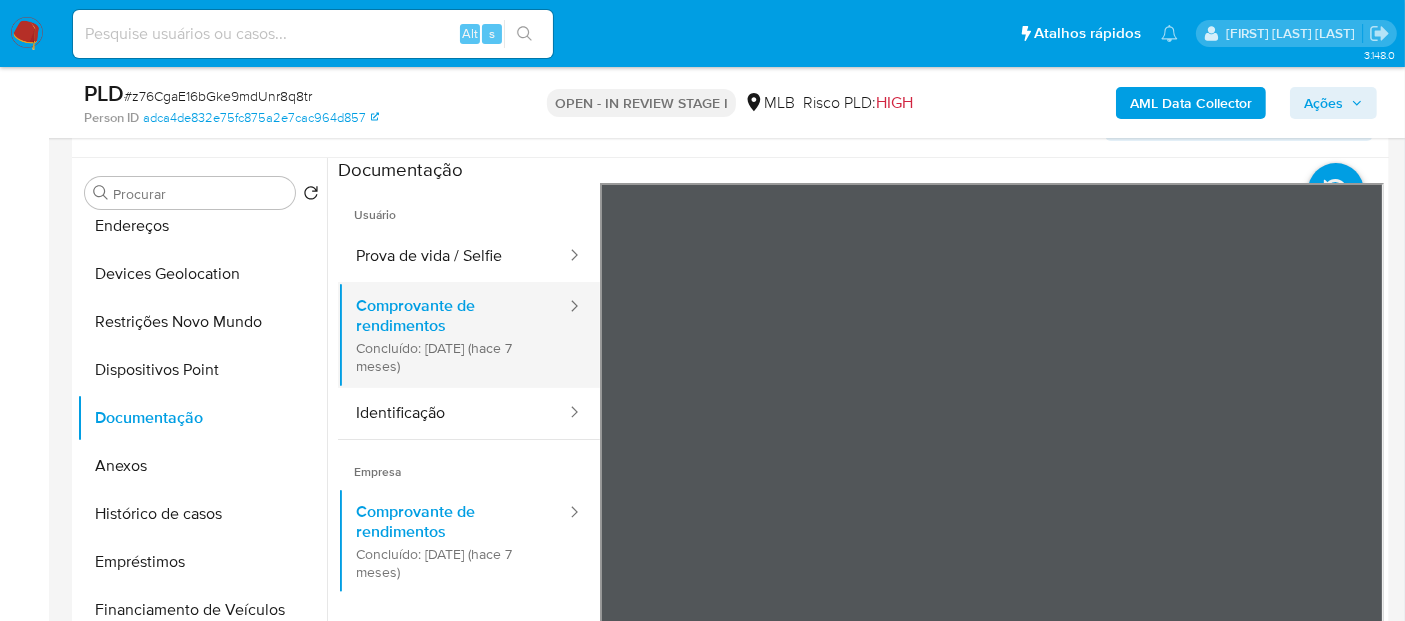 scroll, scrollTop: 222, scrollLeft: 0, axis: vertical 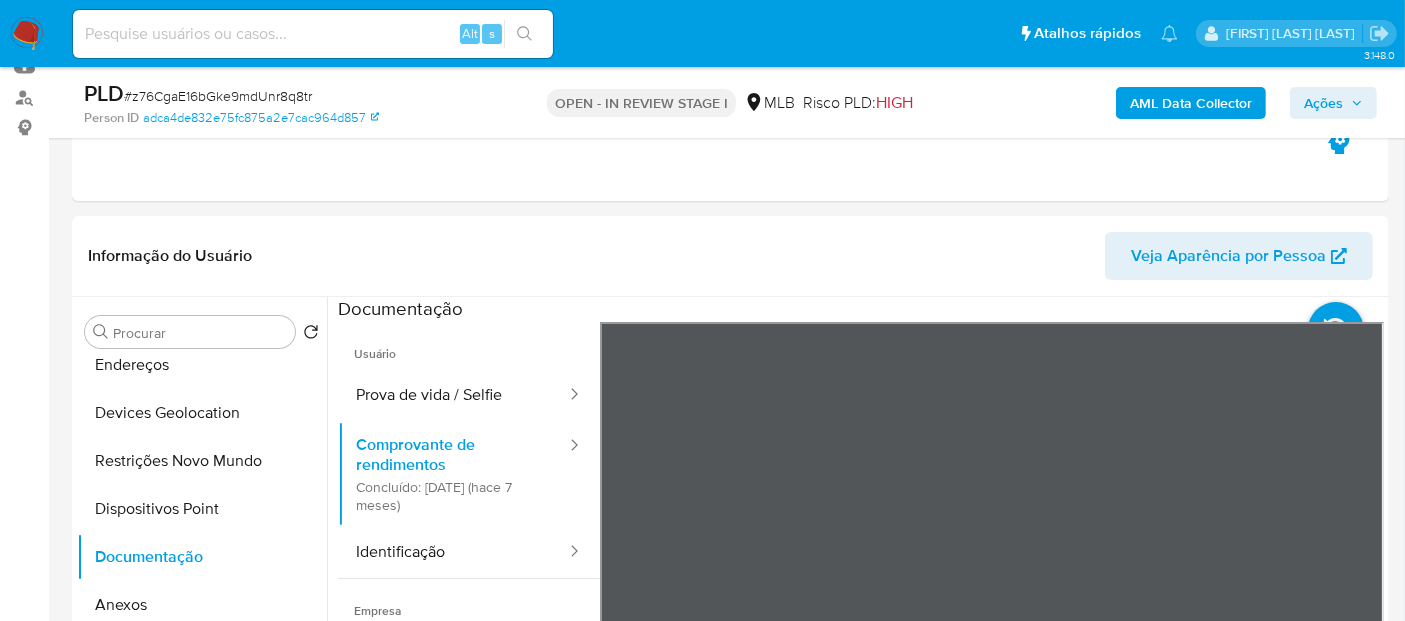 click on "Pausado Ver notificaciones Alt s Atalhos rápidos   Presiona las siguientes teclas para acceder a algunas de las funciones Pesquisar caso ou usuário Alt s Voltar para casa Alt h Adicione um comentário Alt c Ir para a resolução de um caso Alt r Adicionar um anexo Alt a Solicitar desafio KYC Alt 3 Adicionar restrição Alt 4 Remover restrição Alt 5 Leticia De Souza Siqueira Bandeja Painel Screening Pesquisa em Listas Watchlist Ferramentas Operações em massa relatórios Mulan Localizador de pessoas Consolidado 3.148.0 Atribuiu o   lsiqueira   Asignado el: 24/07/2025 16:22:59 Criou: 12/07/2025   Criou: 12/07/2025 01:10:28 - Expira em 22 dias   Expira em 26/08/2025 01:10:28 PLD # z76CgaE16bGke9mdUnr8q8tr Person ID adca4de832e75fc875a2e7cac964d857 OPEN - IN REVIEW STAGE I  MLB Risco PLD:  HIGH AML Data Collector Ações Informação do Caso Eventos ( 1 ) Ações AUTOMATIC (1) Informação do Usuário Veja Aparência por Pessoa Procurar   Retornar ao pedido padrão Geral KYC Endereços Devices Geolocation Id" at bounding box center (702, 1758) 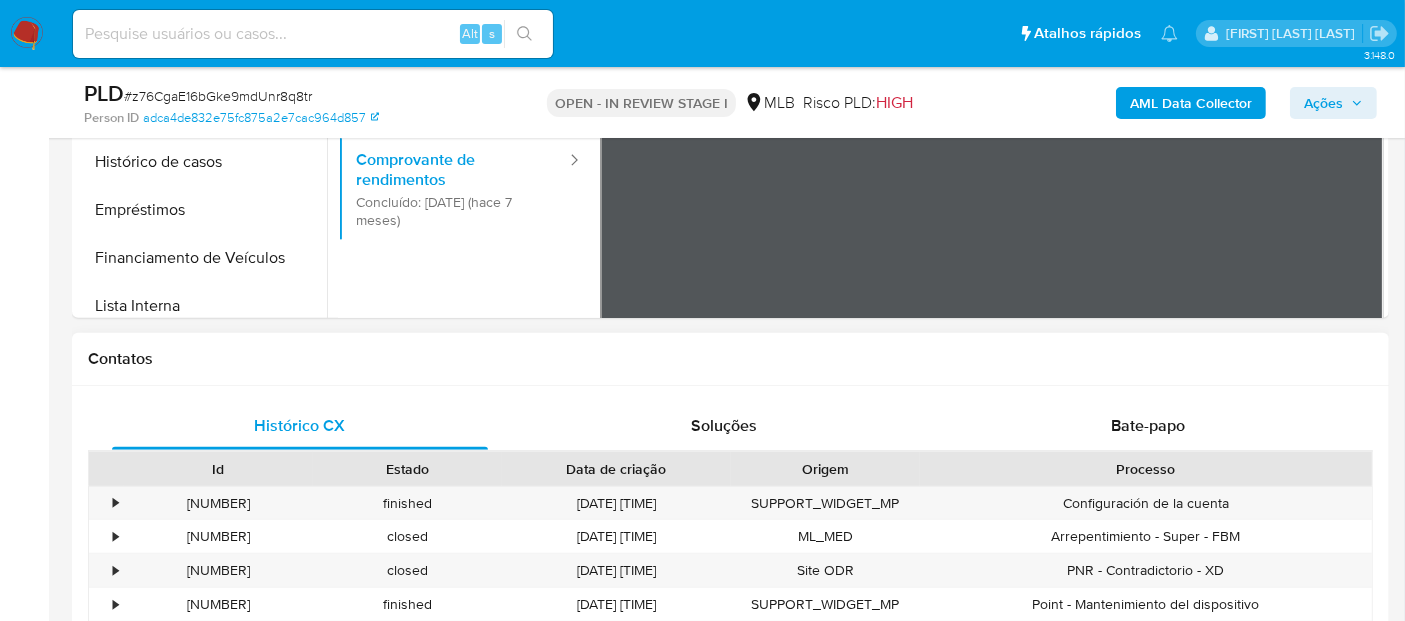 scroll, scrollTop: 555, scrollLeft: 0, axis: vertical 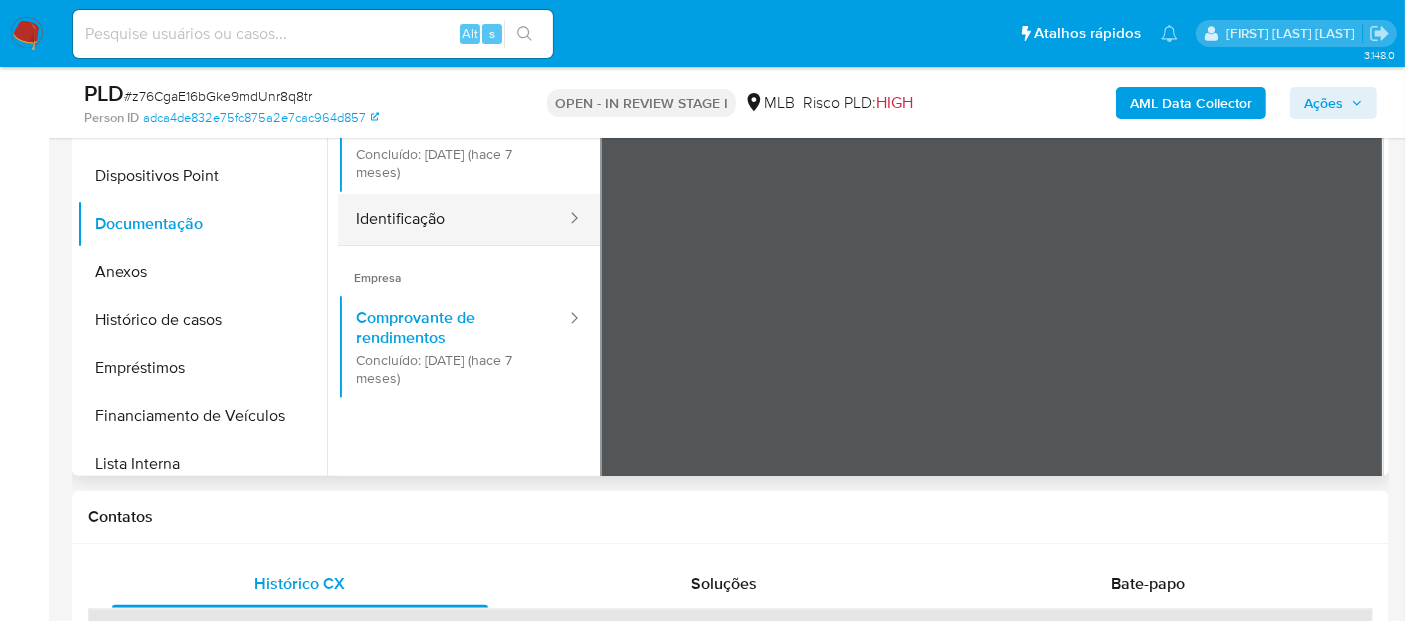 click on "Identificação" at bounding box center (453, 219) 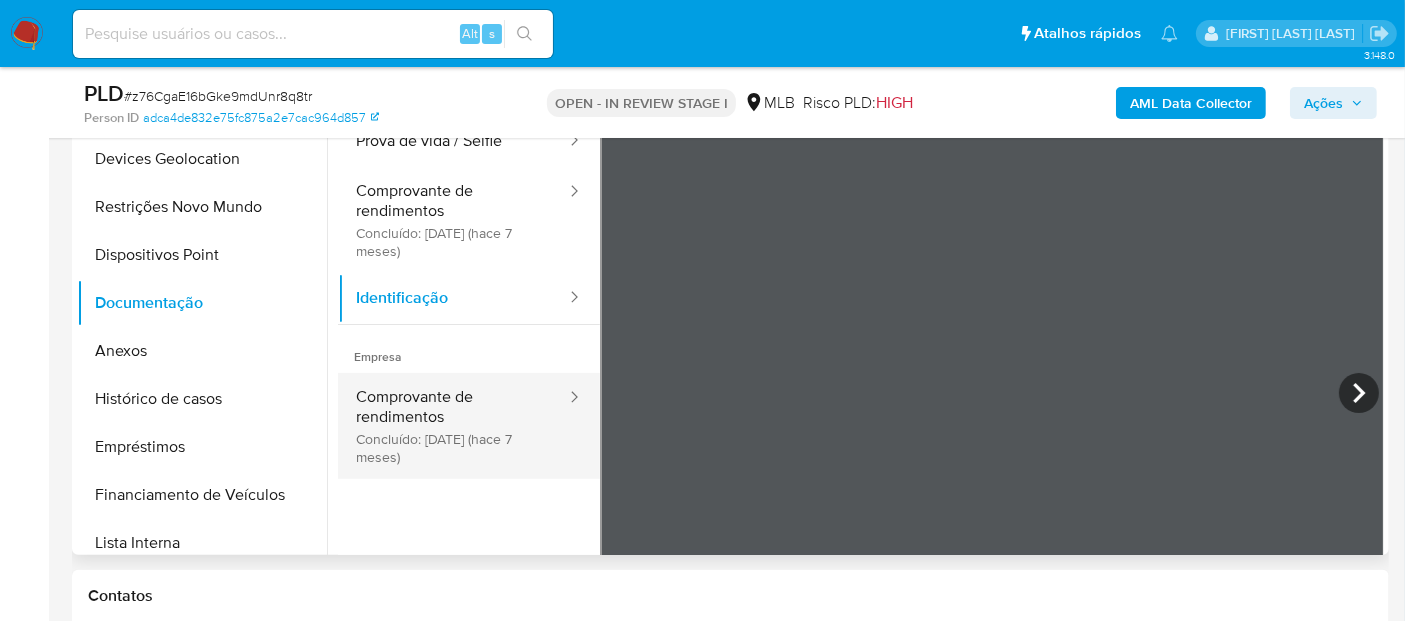 scroll, scrollTop: 444, scrollLeft: 0, axis: vertical 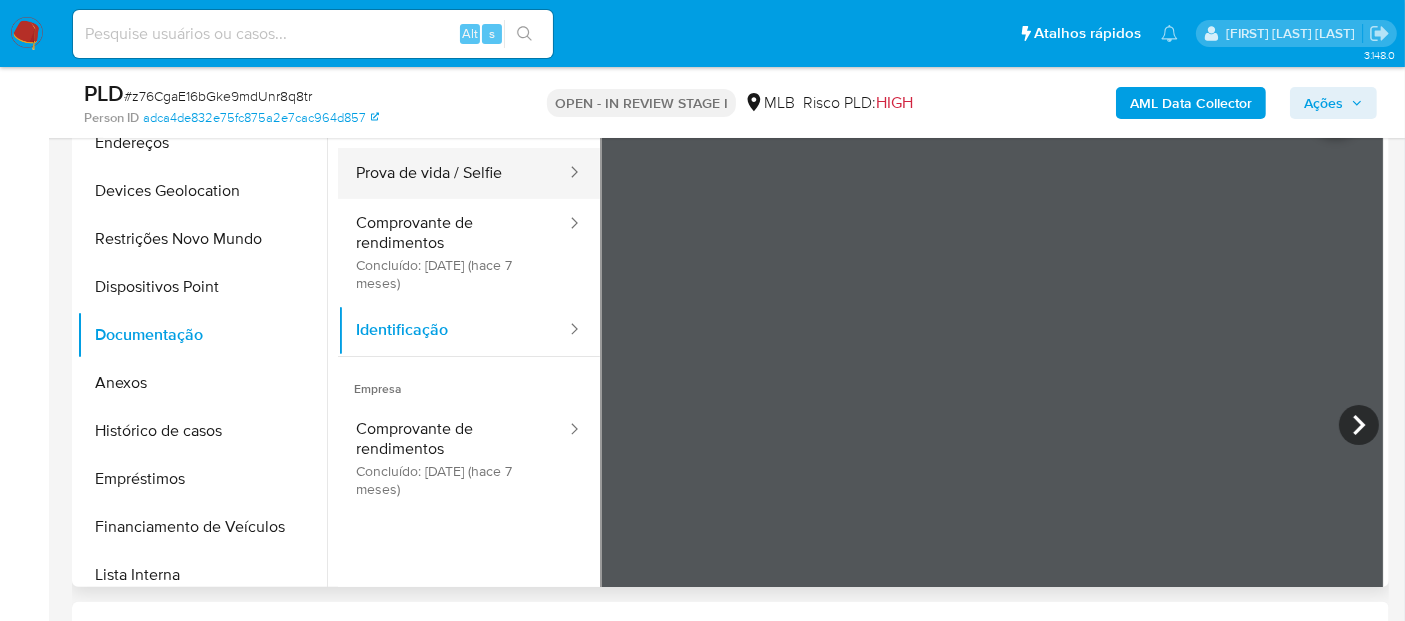 click on "Prova de vida / Selfie" at bounding box center (453, 173) 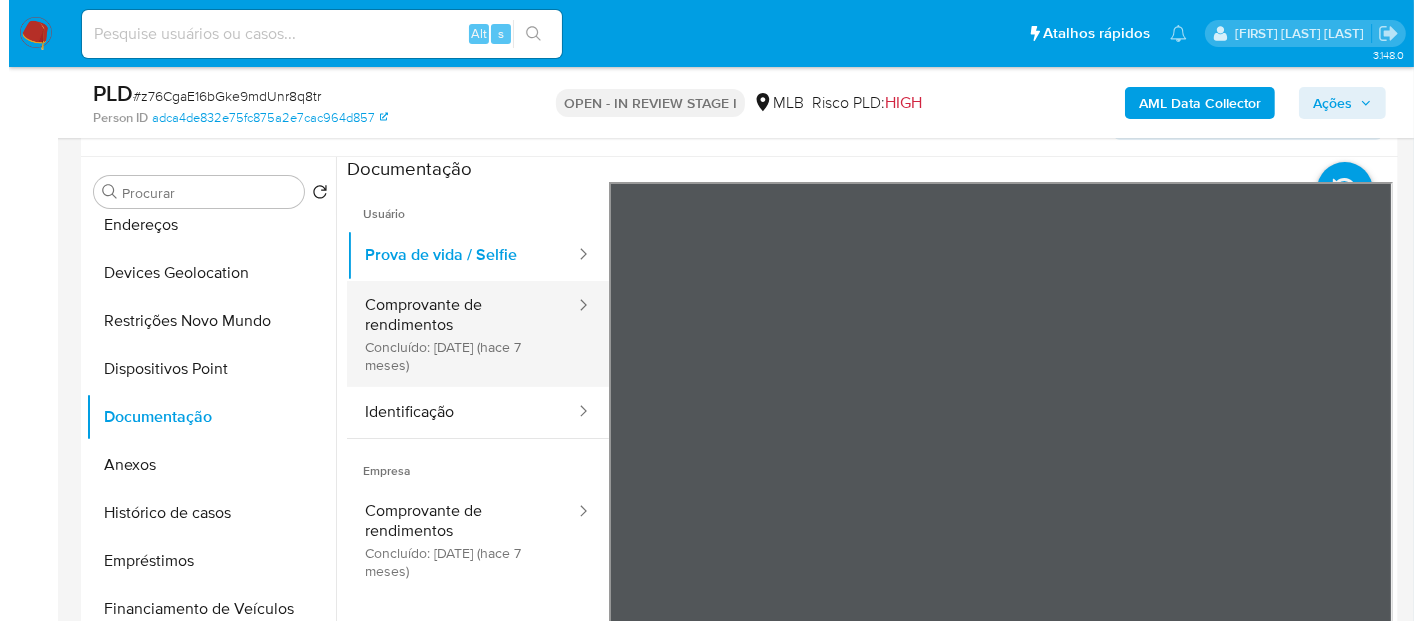 scroll, scrollTop: 333, scrollLeft: 0, axis: vertical 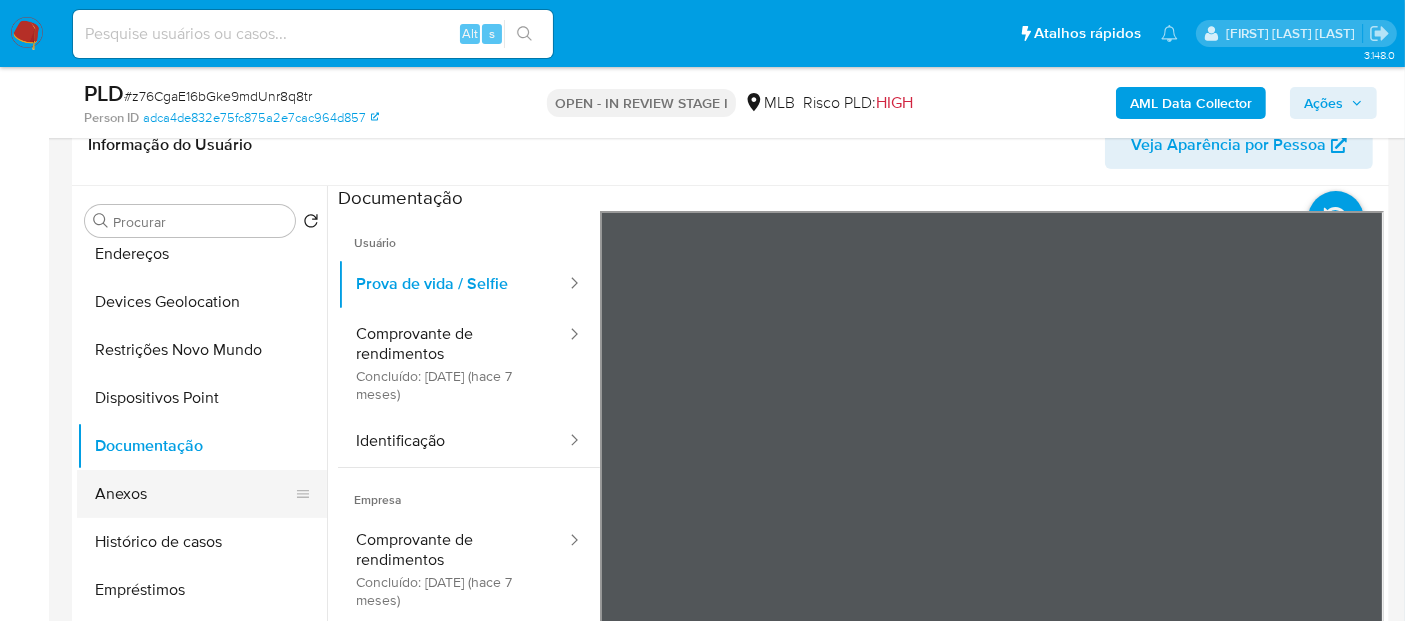 click on "Anexos" at bounding box center (194, 494) 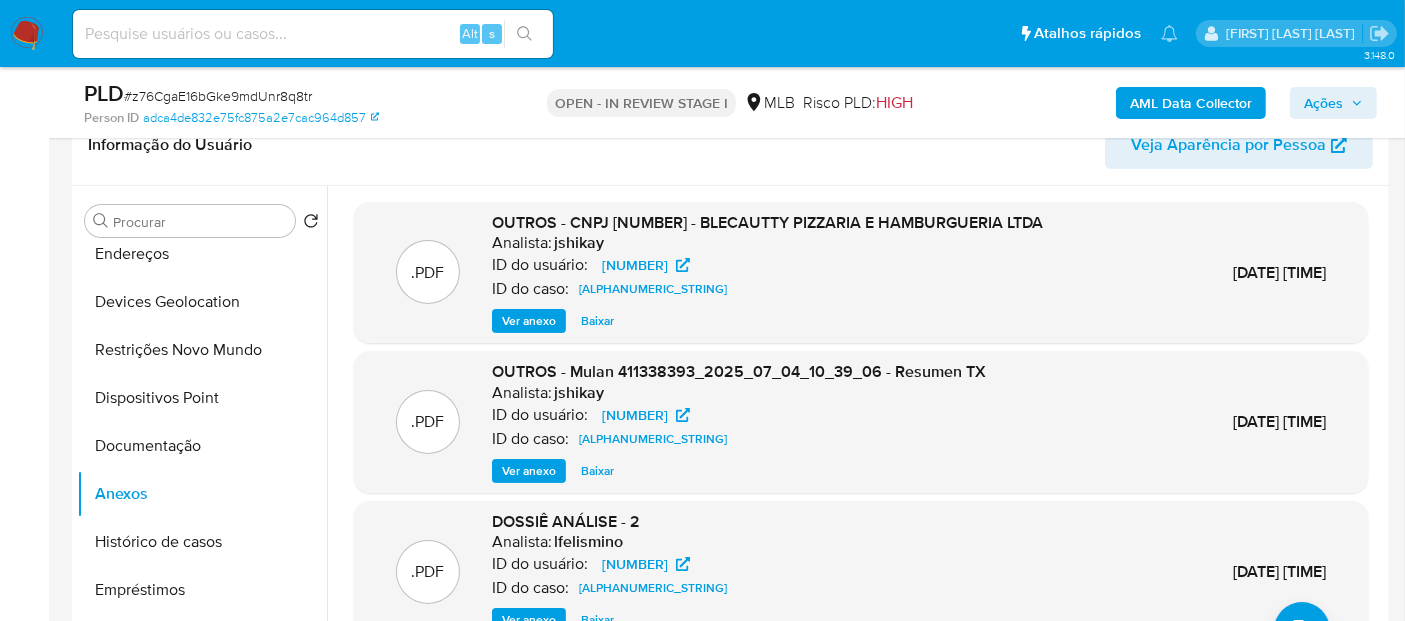 click on "Ver anexo" at bounding box center [529, 321] 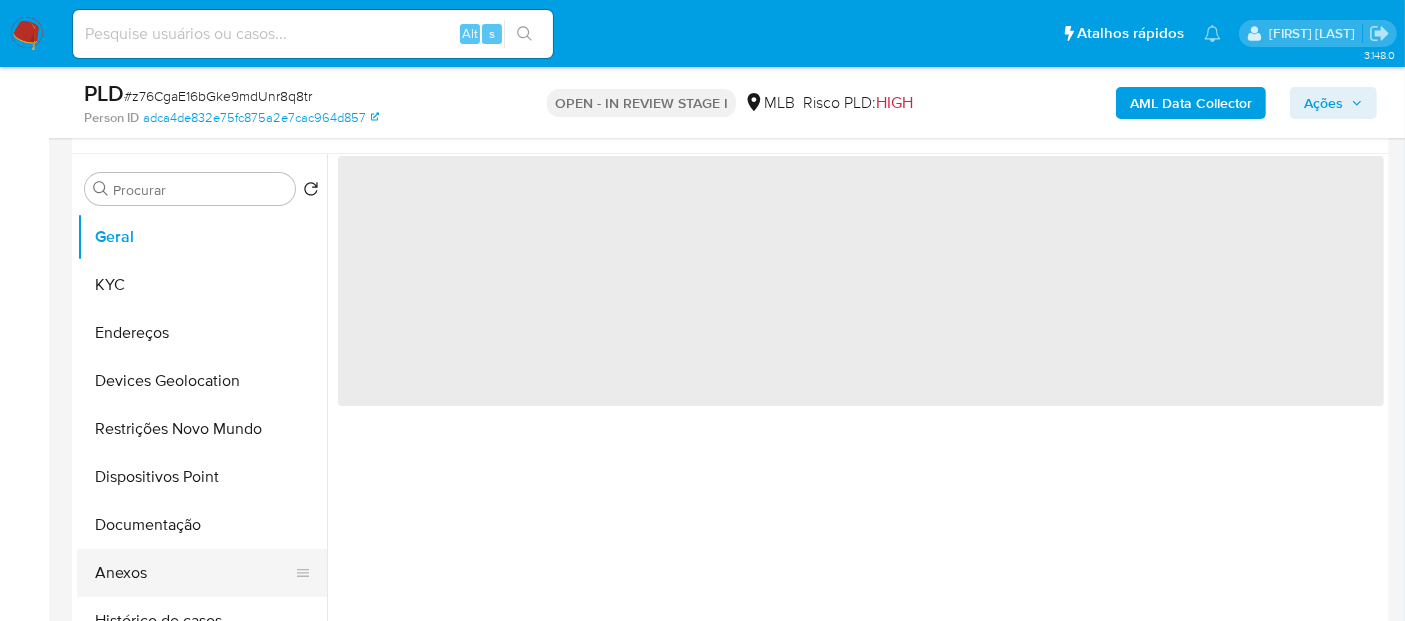 scroll, scrollTop: 444, scrollLeft: 0, axis: vertical 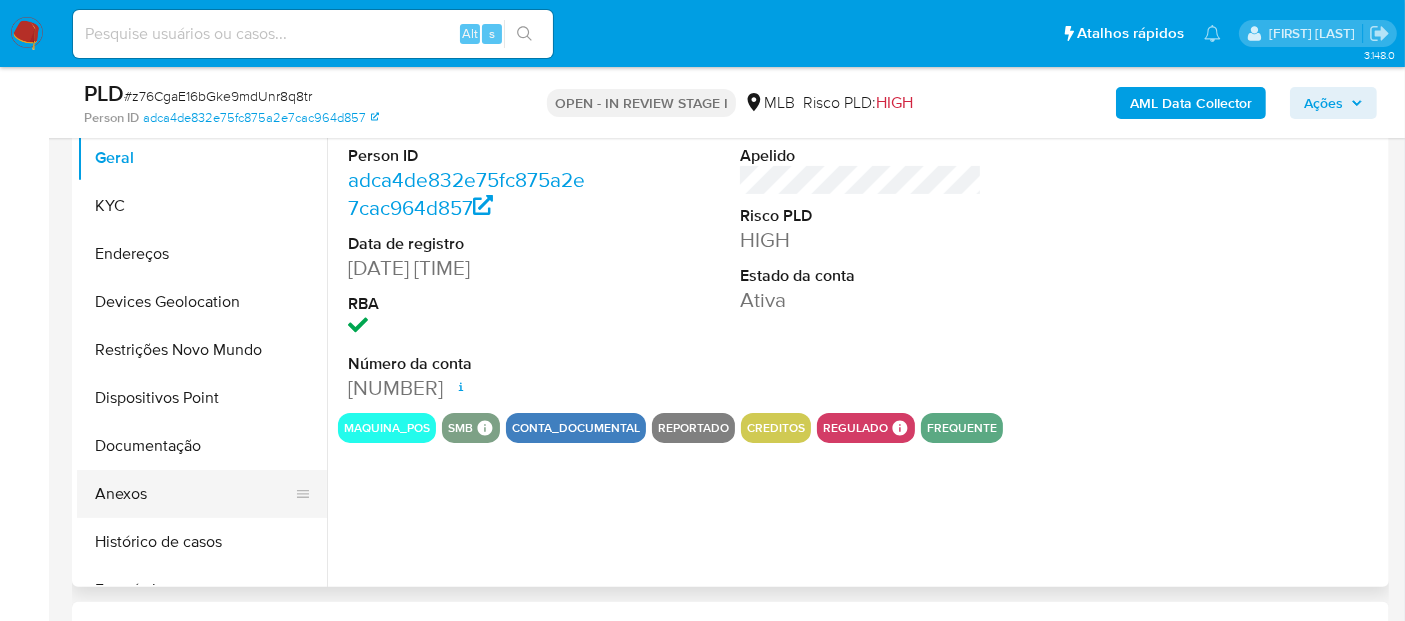 click on "Anexos" at bounding box center (194, 494) 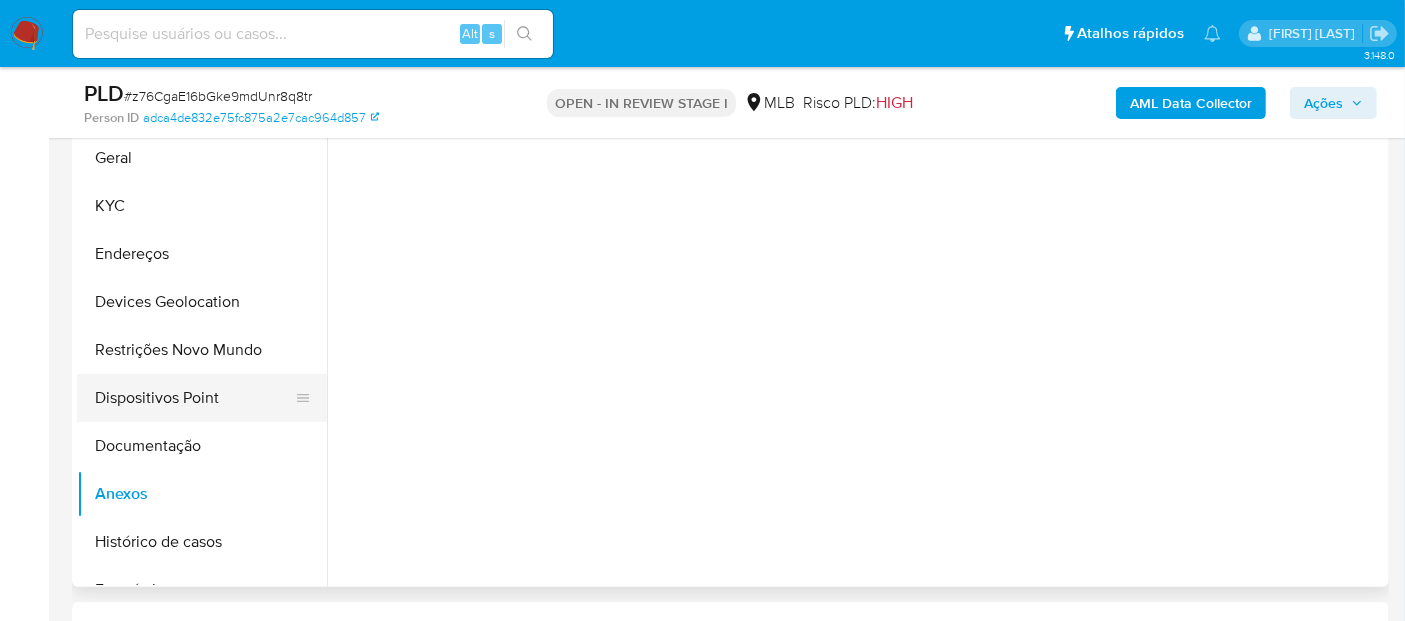 select on "10" 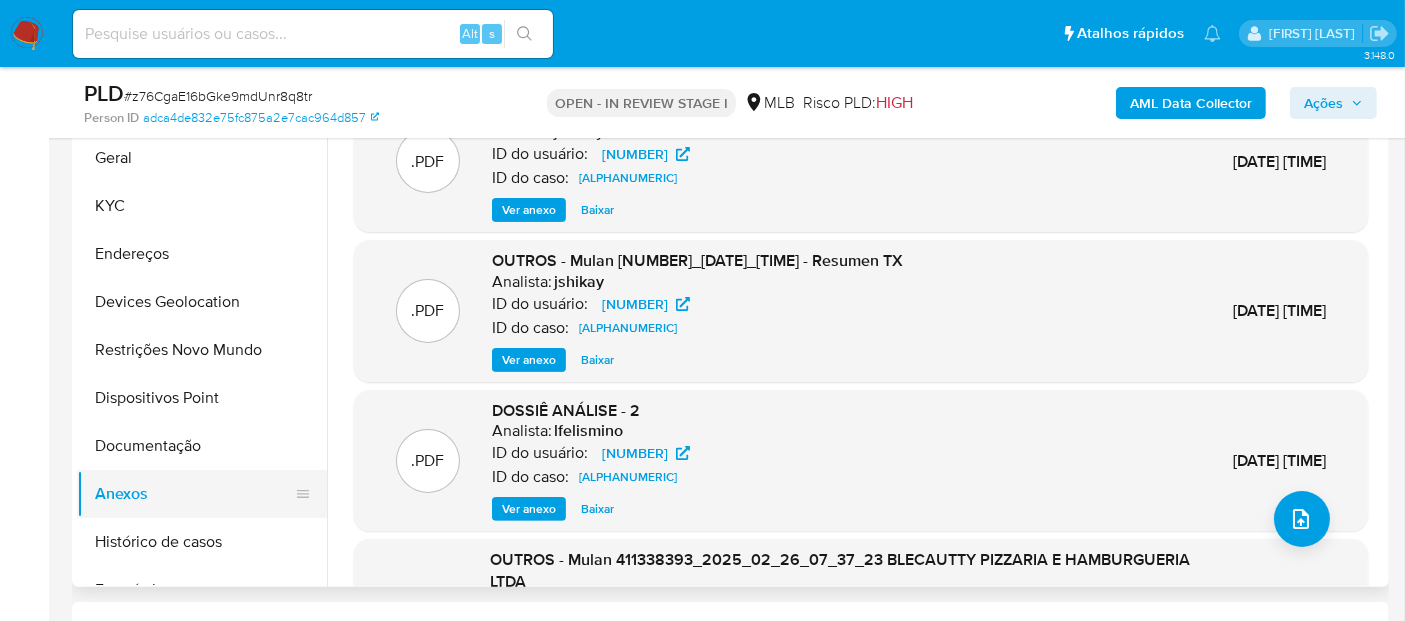 drag, startPoint x: 157, startPoint y: 433, endPoint x: 308, endPoint y: 514, distance: 171.35344 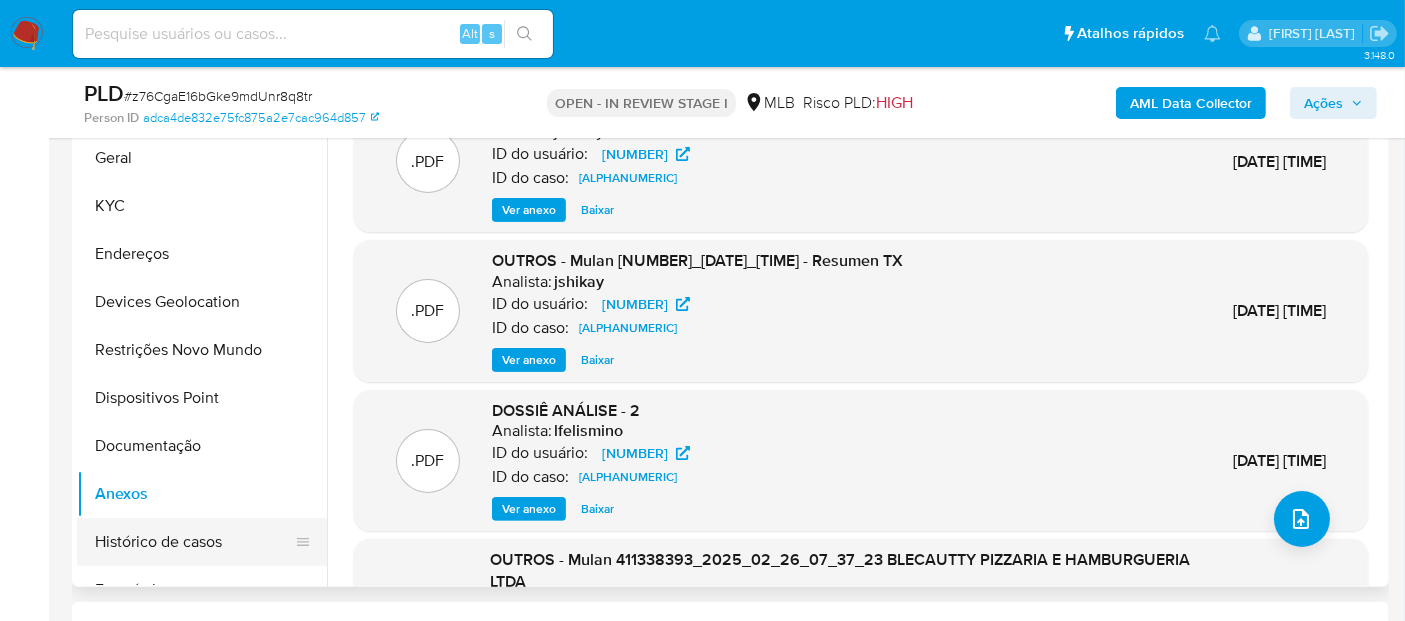 click on "Histórico de casos" at bounding box center [194, 542] 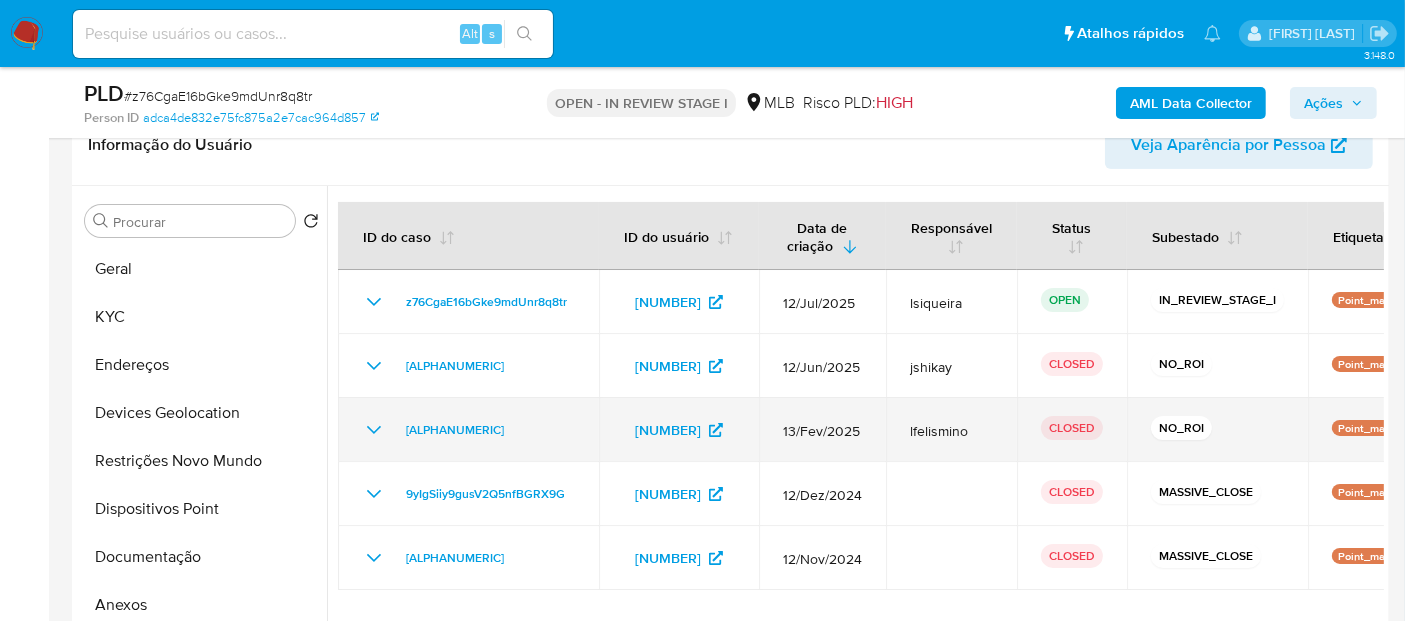 scroll, scrollTop: 444, scrollLeft: 0, axis: vertical 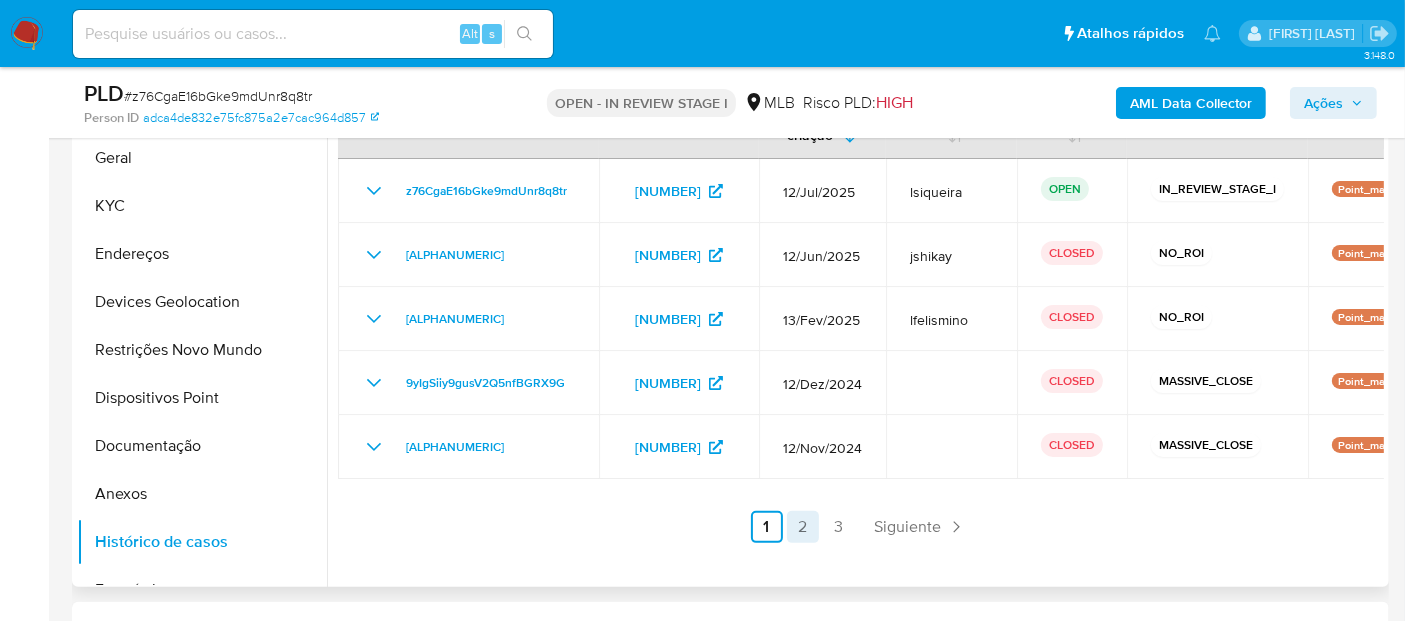 click on "2" at bounding box center (803, 527) 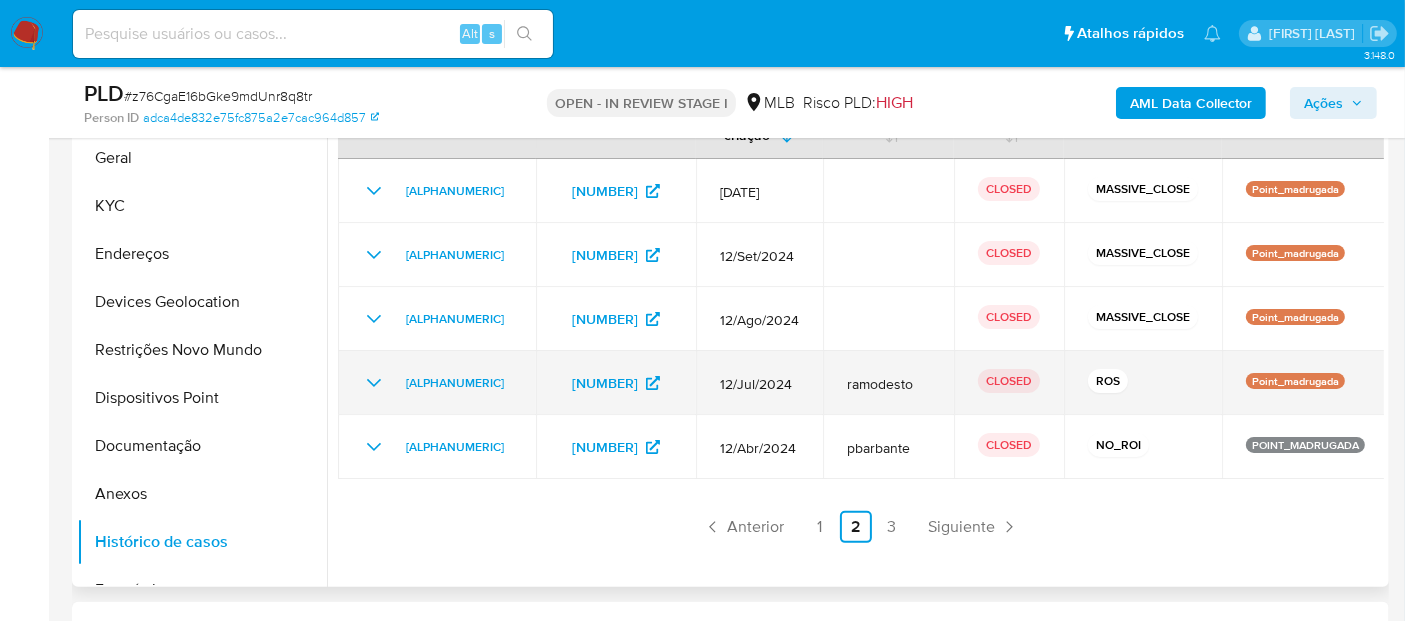 click 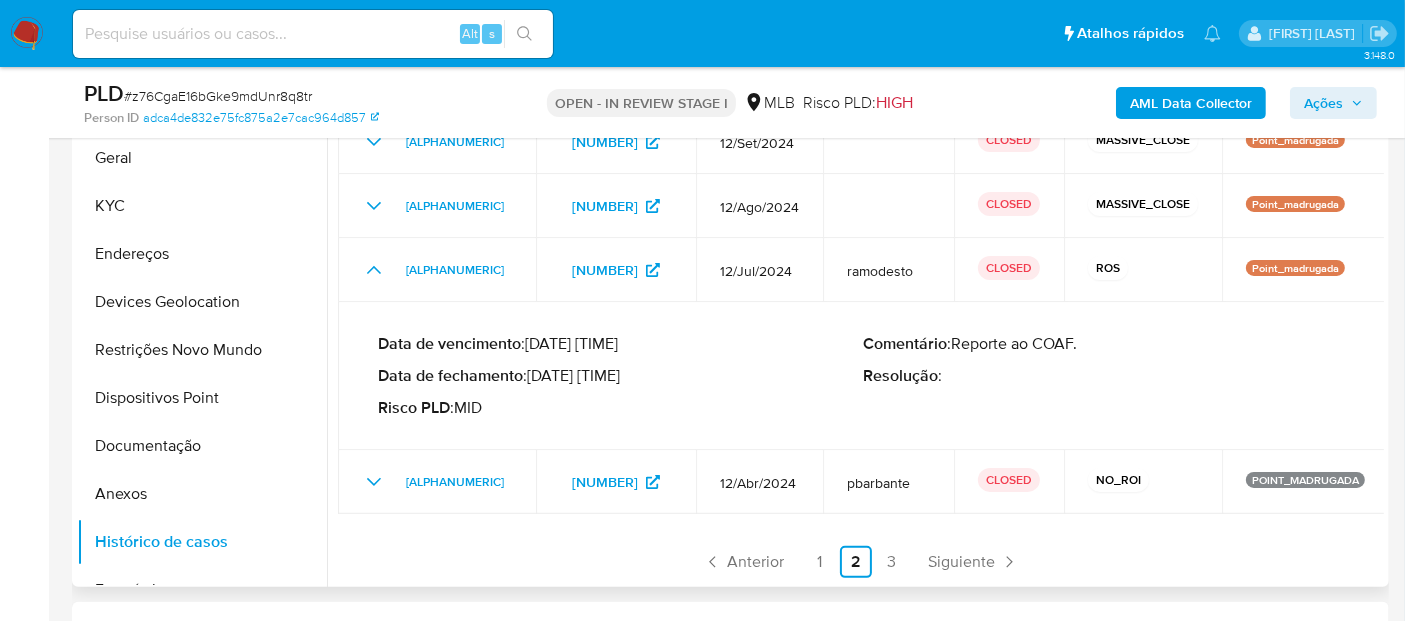 scroll, scrollTop: 114, scrollLeft: 0, axis: vertical 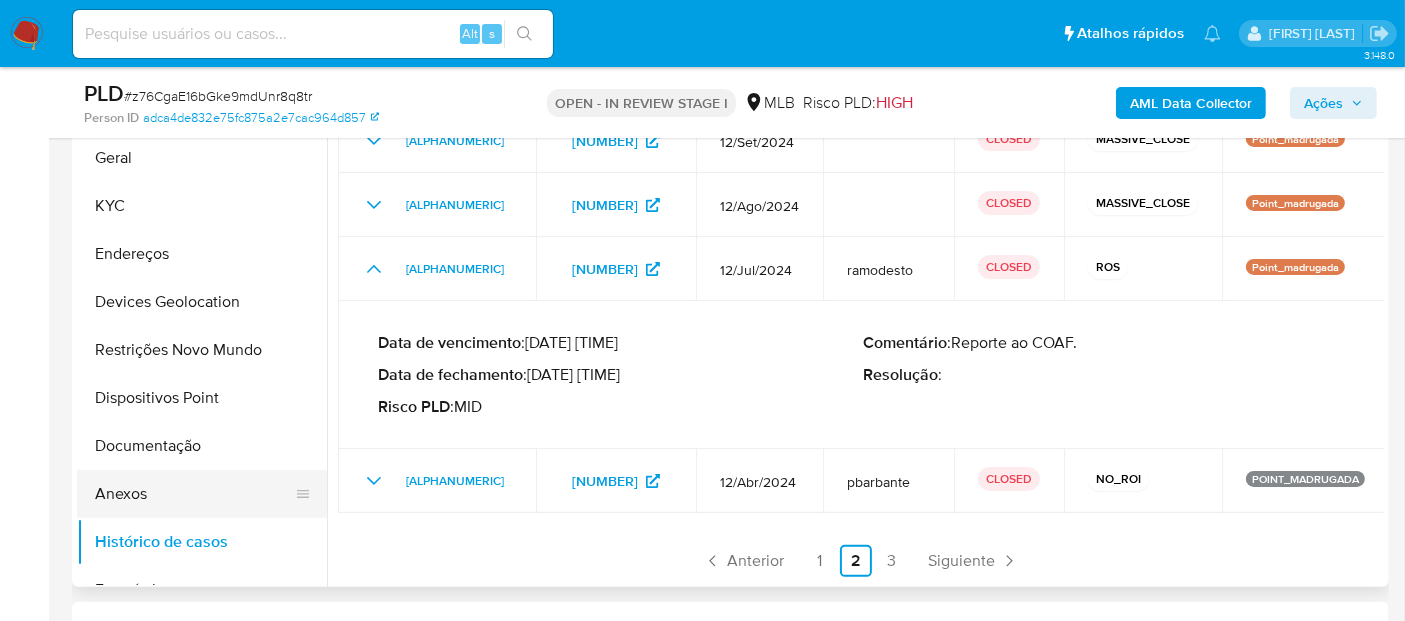 click on "Anexos" at bounding box center (194, 494) 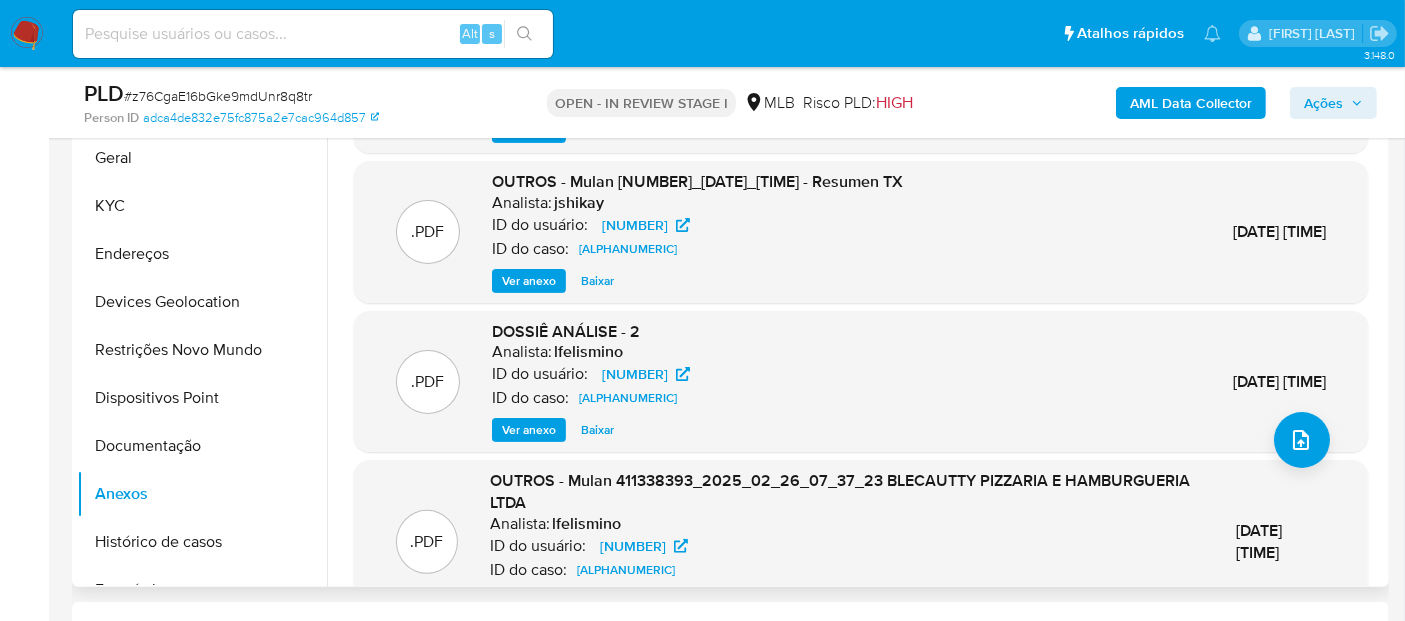 scroll, scrollTop: 189, scrollLeft: 0, axis: vertical 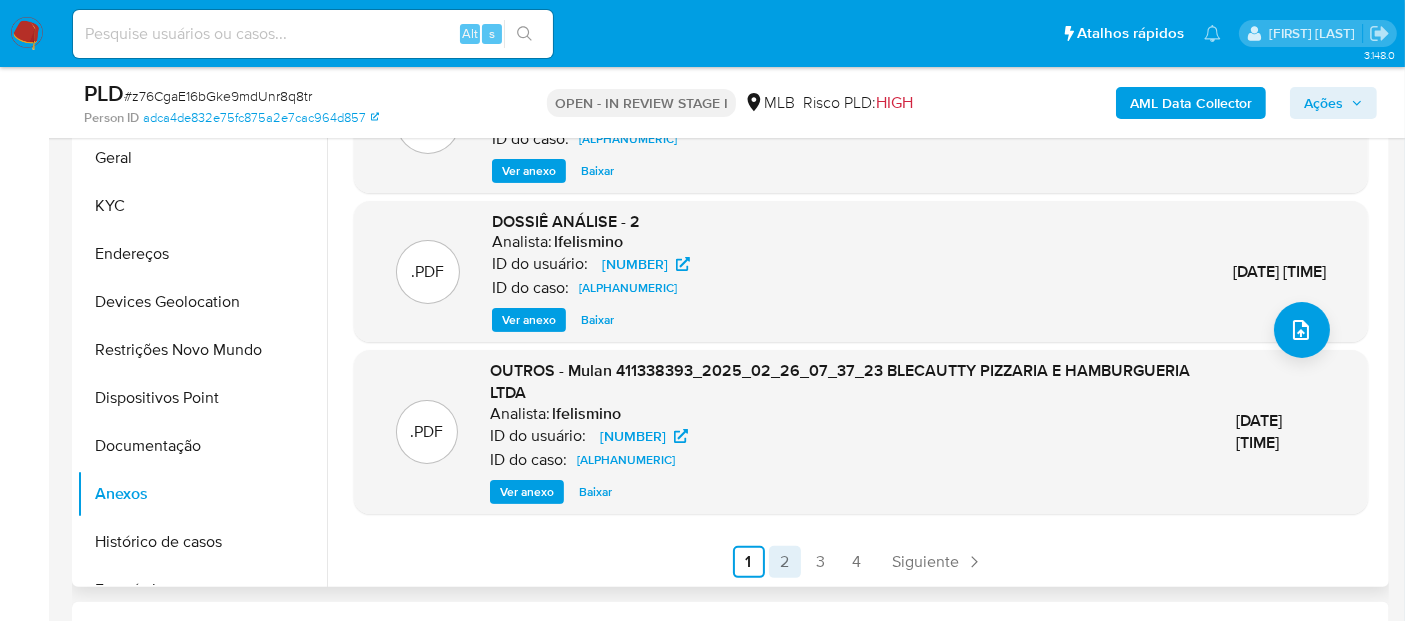click on "2" at bounding box center (785, 562) 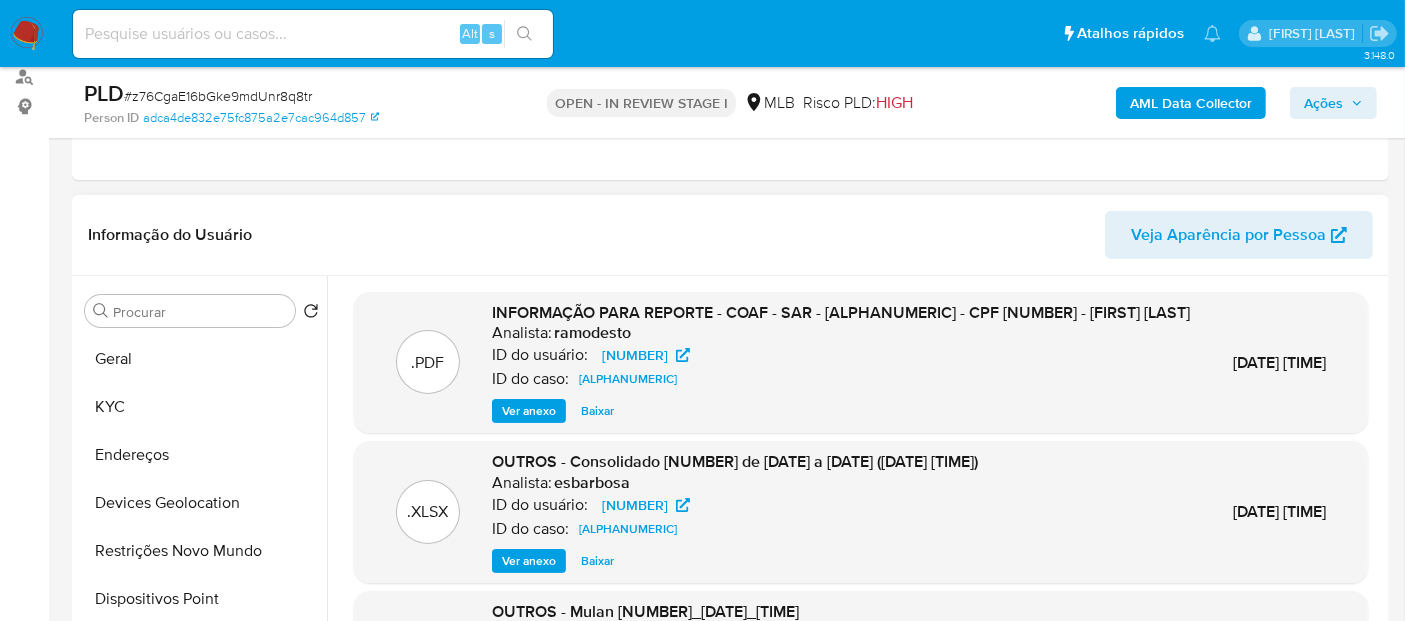 scroll, scrollTop: 222, scrollLeft: 0, axis: vertical 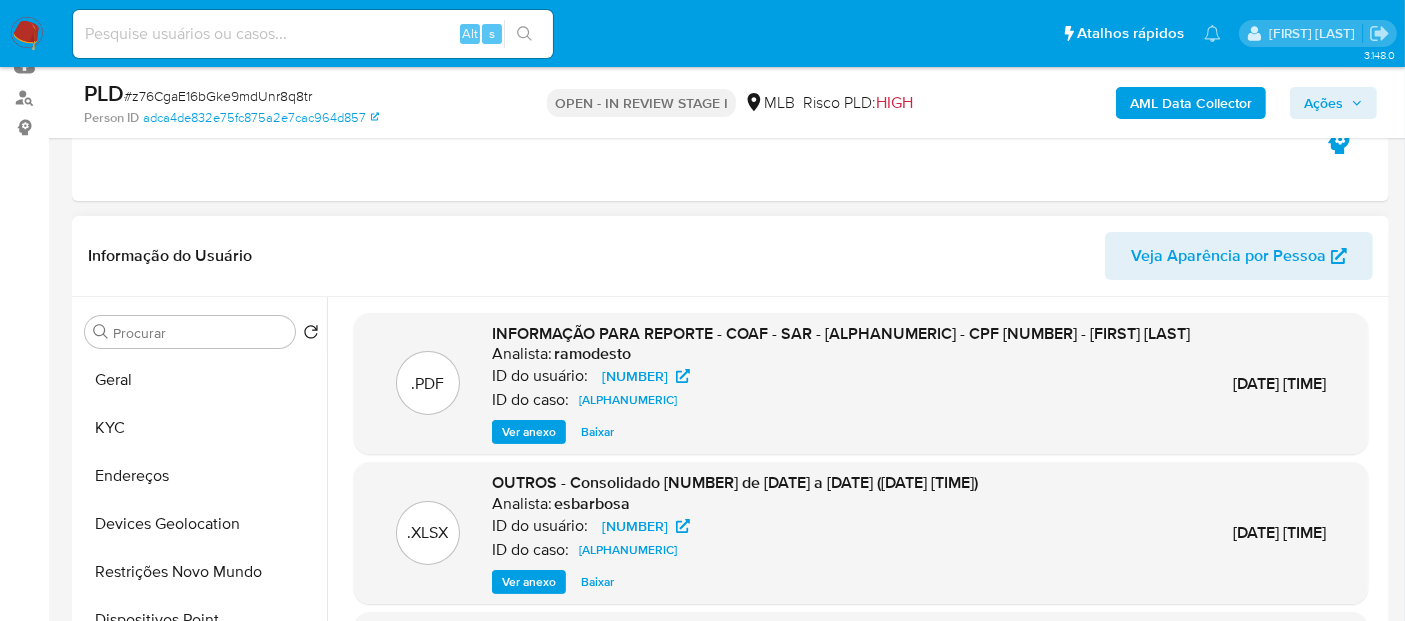 click on "Ver anexo" at bounding box center [529, 432] 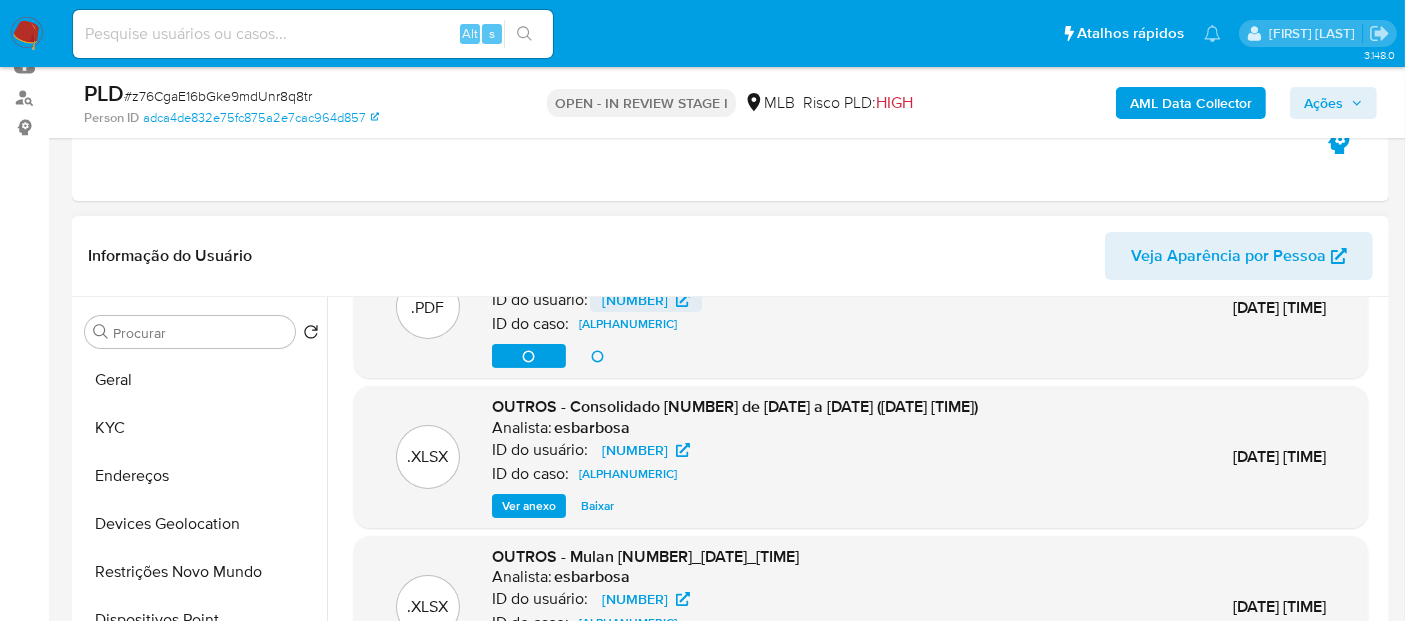 scroll, scrollTop: 111, scrollLeft: 0, axis: vertical 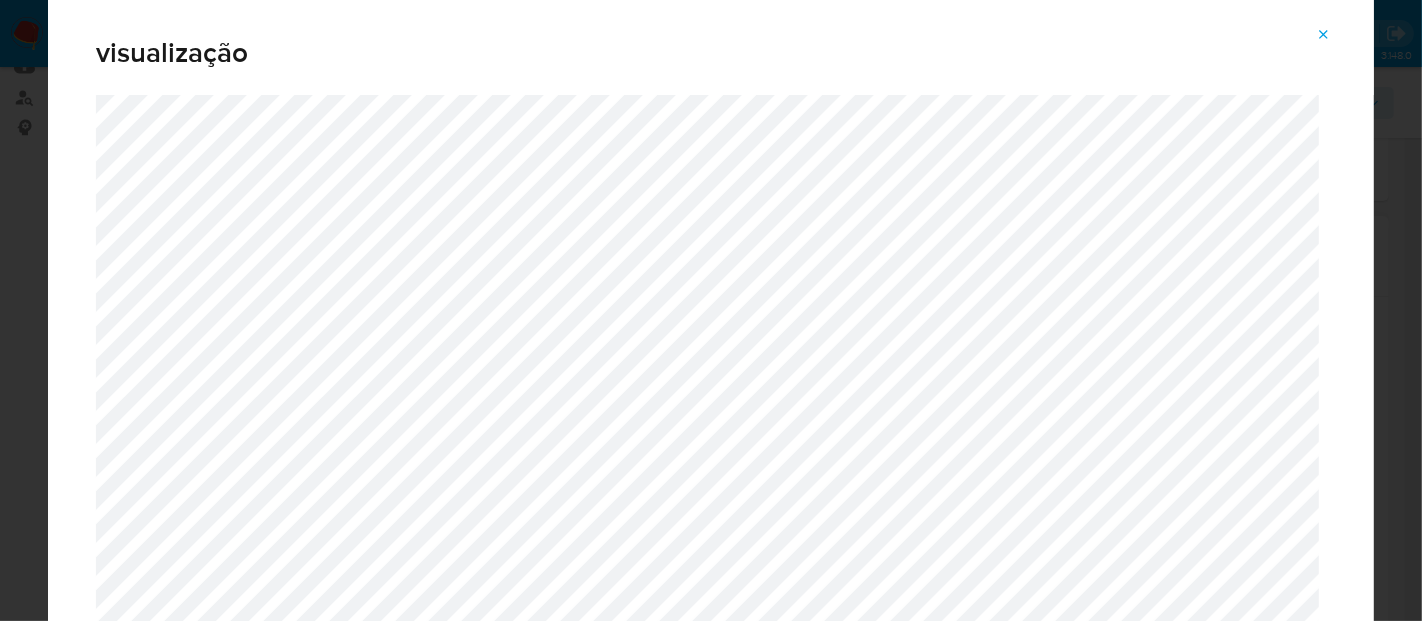 click 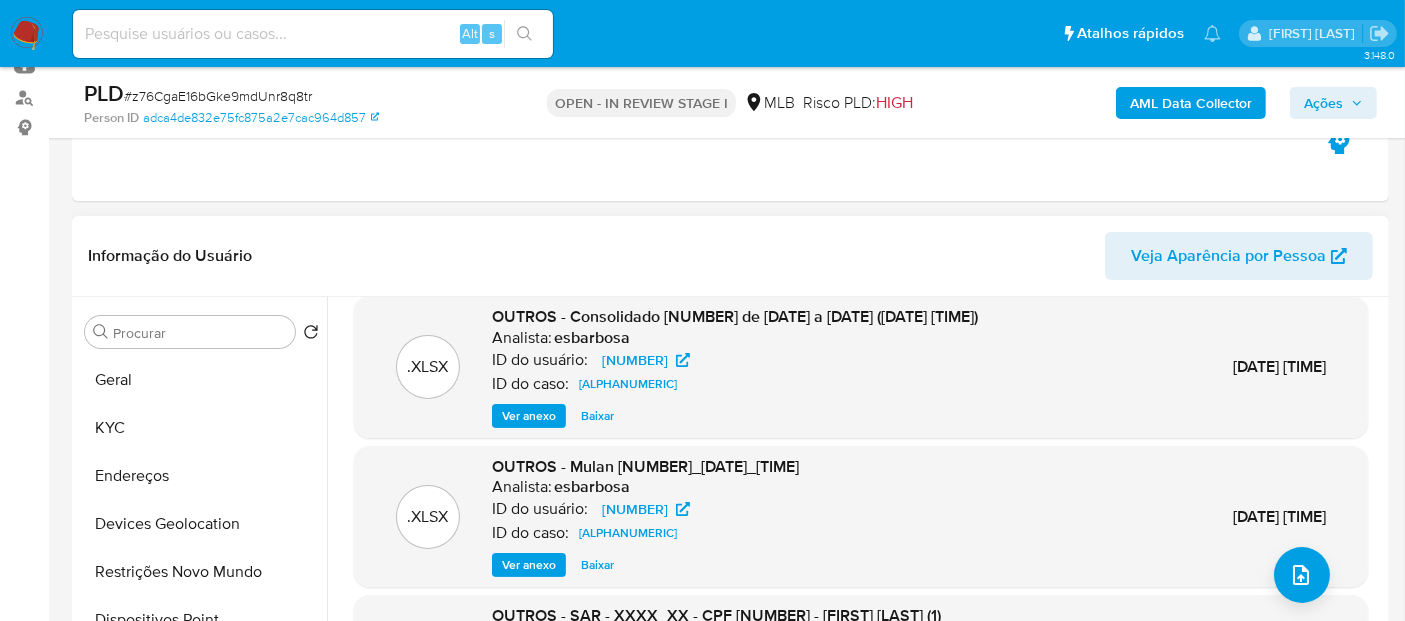 scroll, scrollTop: 79, scrollLeft: 0, axis: vertical 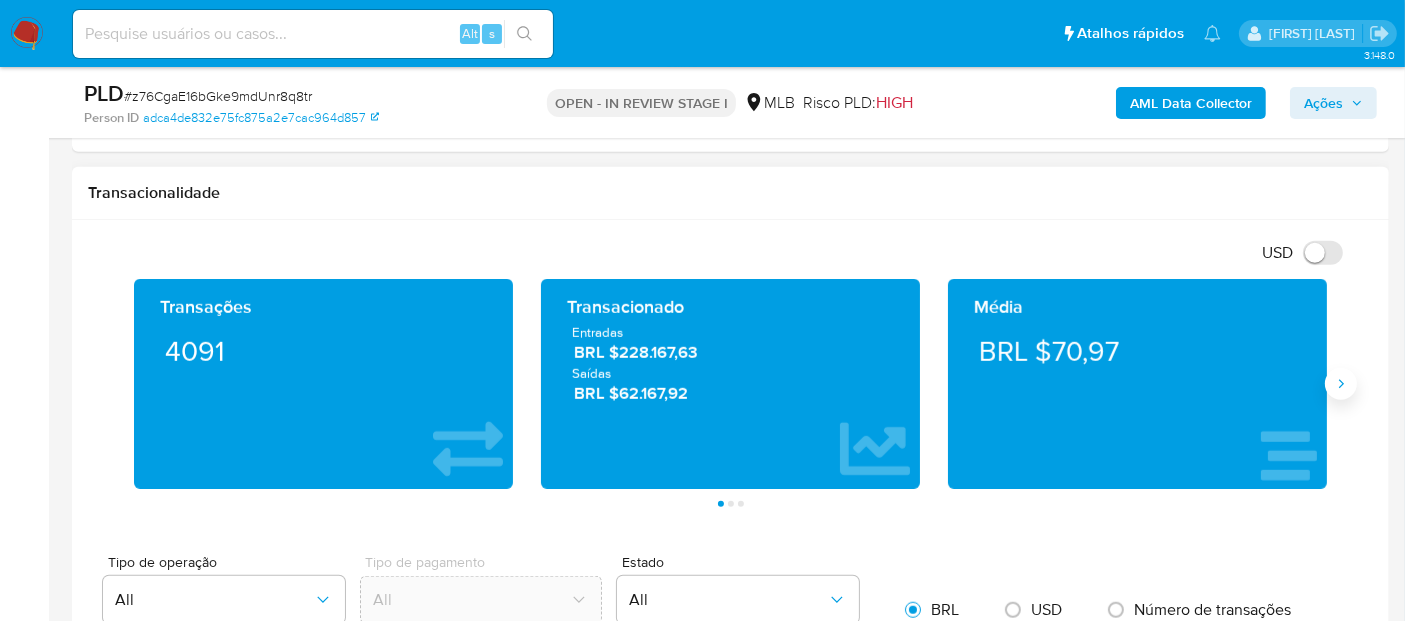 click 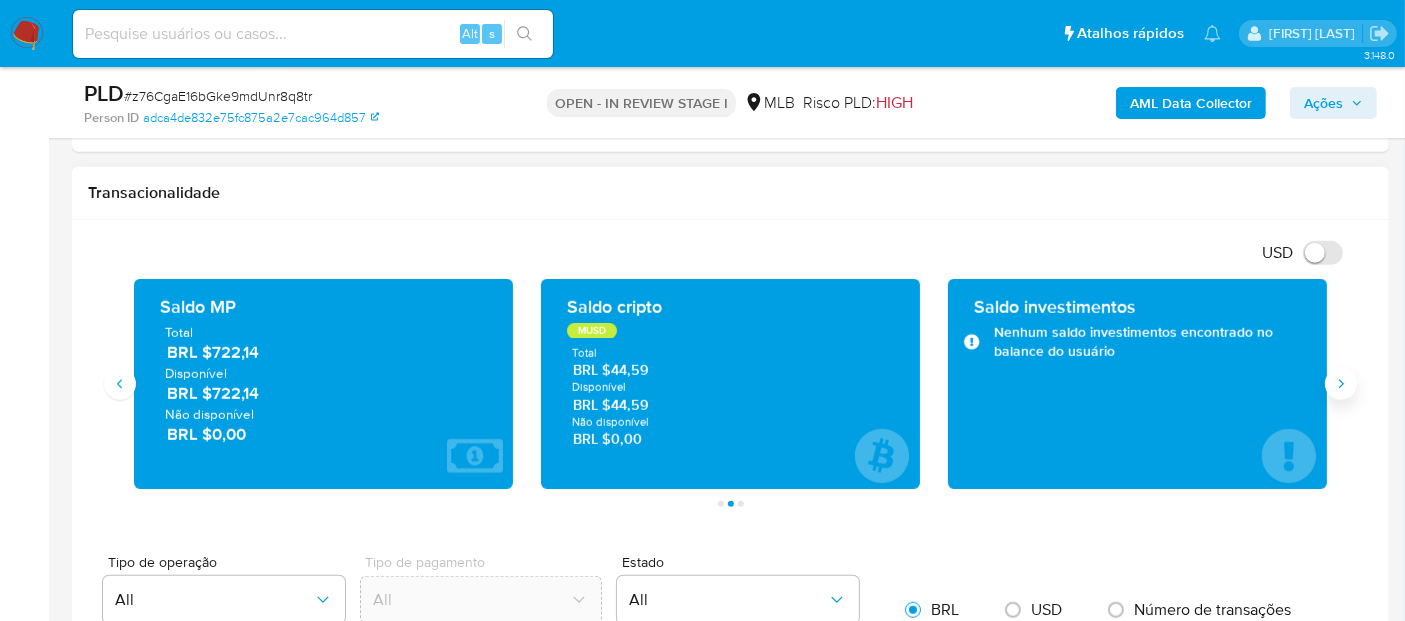 click 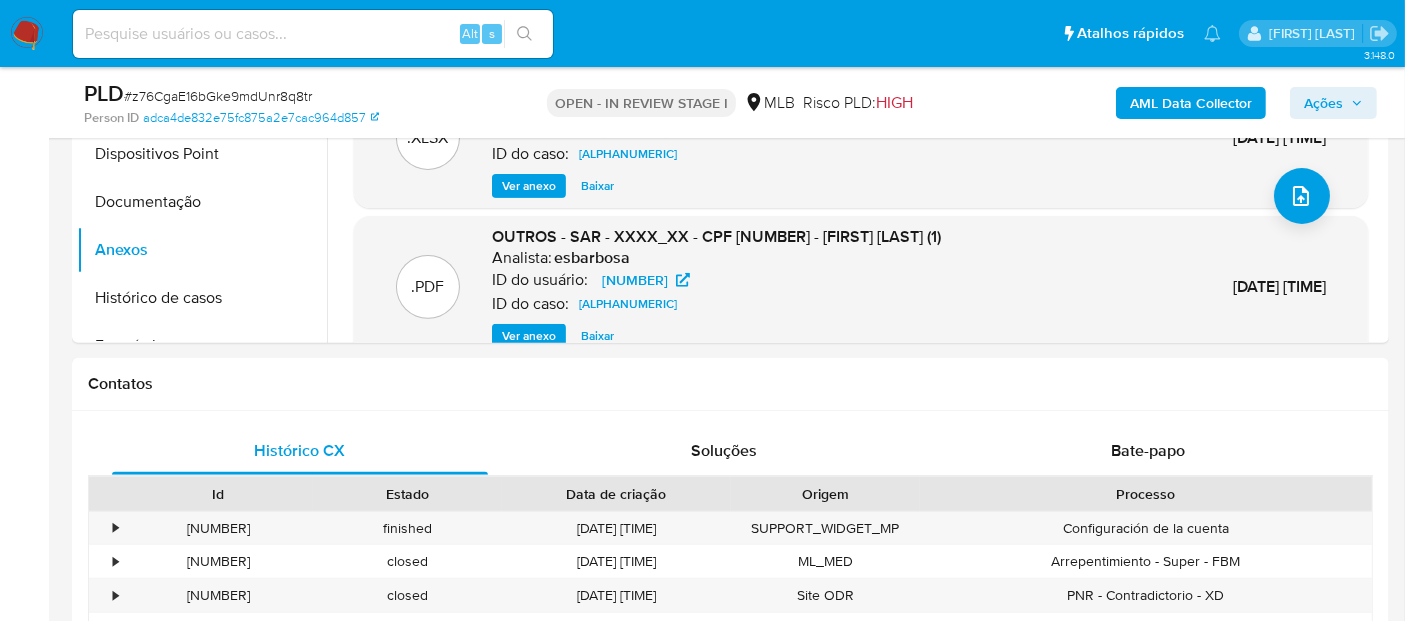 scroll, scrollTop: 555, scrollLeft: 0, axis: vertical 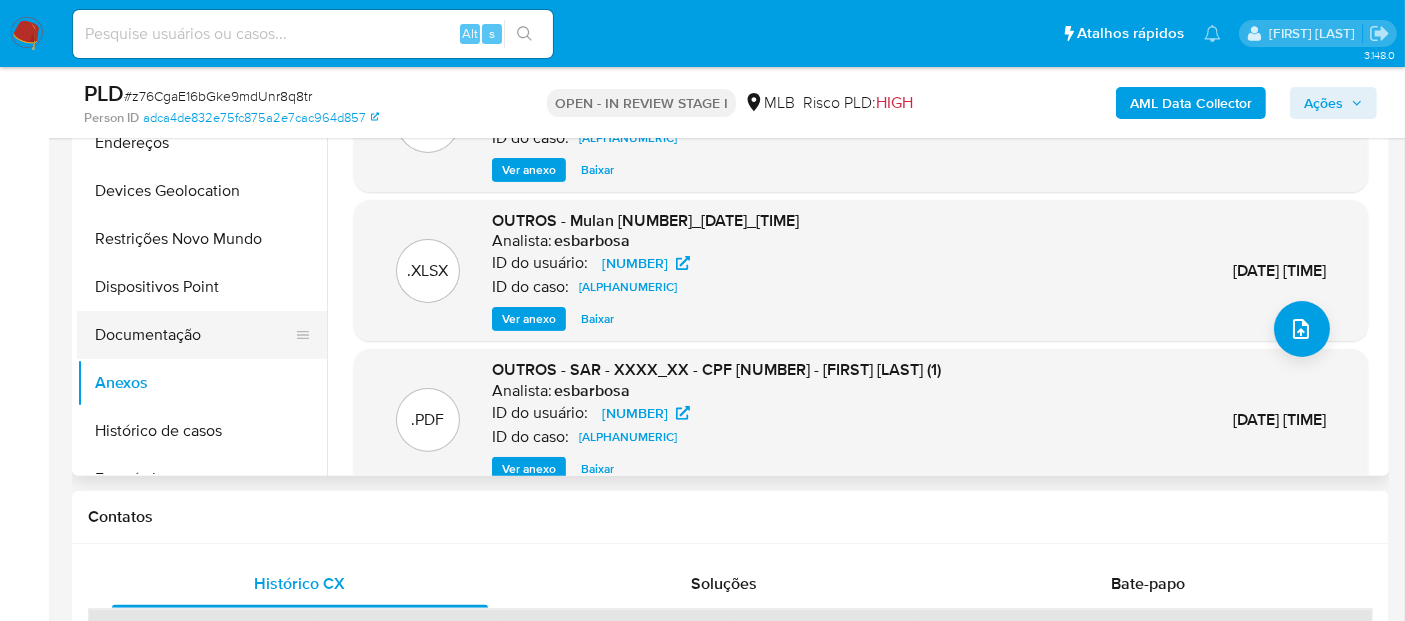 click on "Documentação" at bounding box center (194, 335) 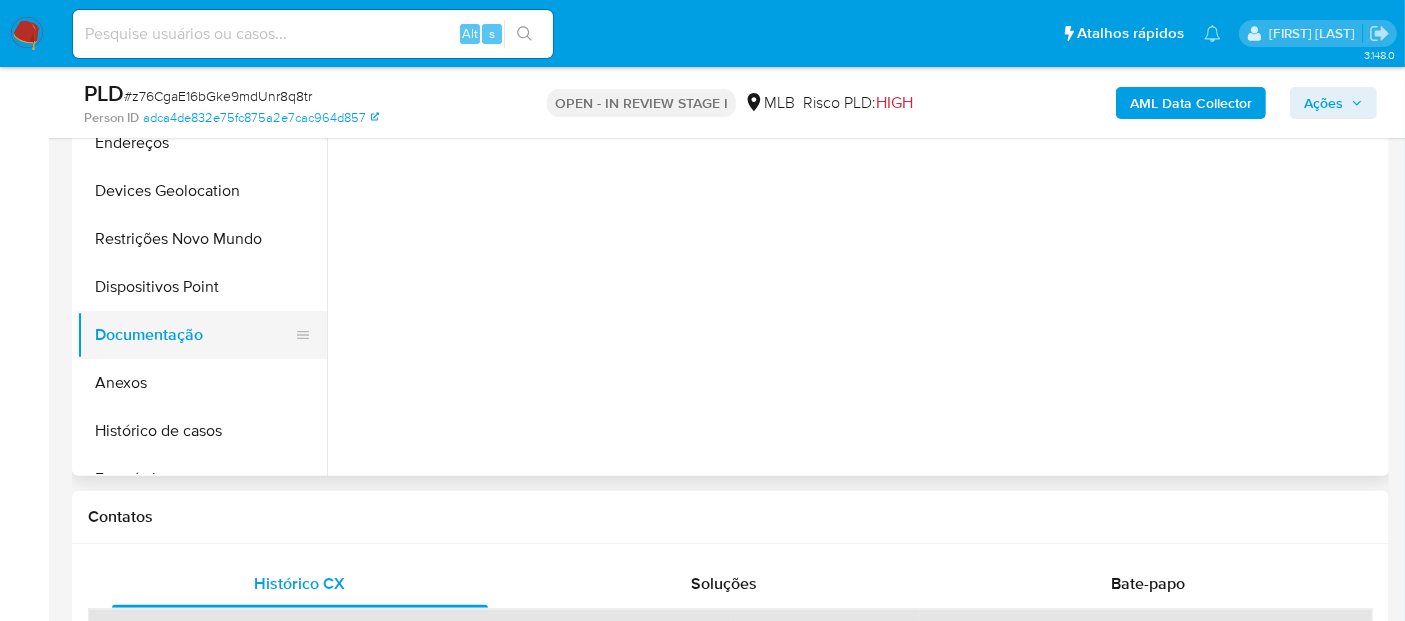scroll, scrollTop: 0, scrollLeft: 0, axis: both 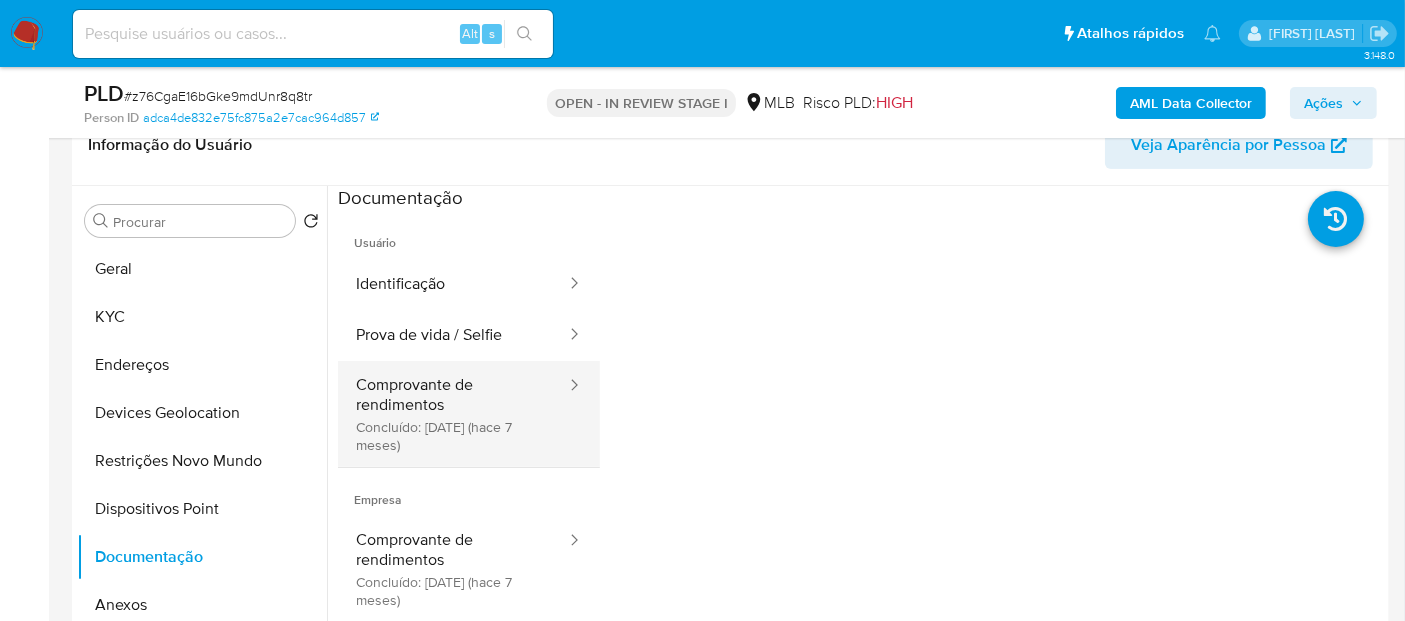 click on "Comprovante de rendimentos Concluído: 16/01/2025 (hace 7 meses)" at bounding box center (453, 414) 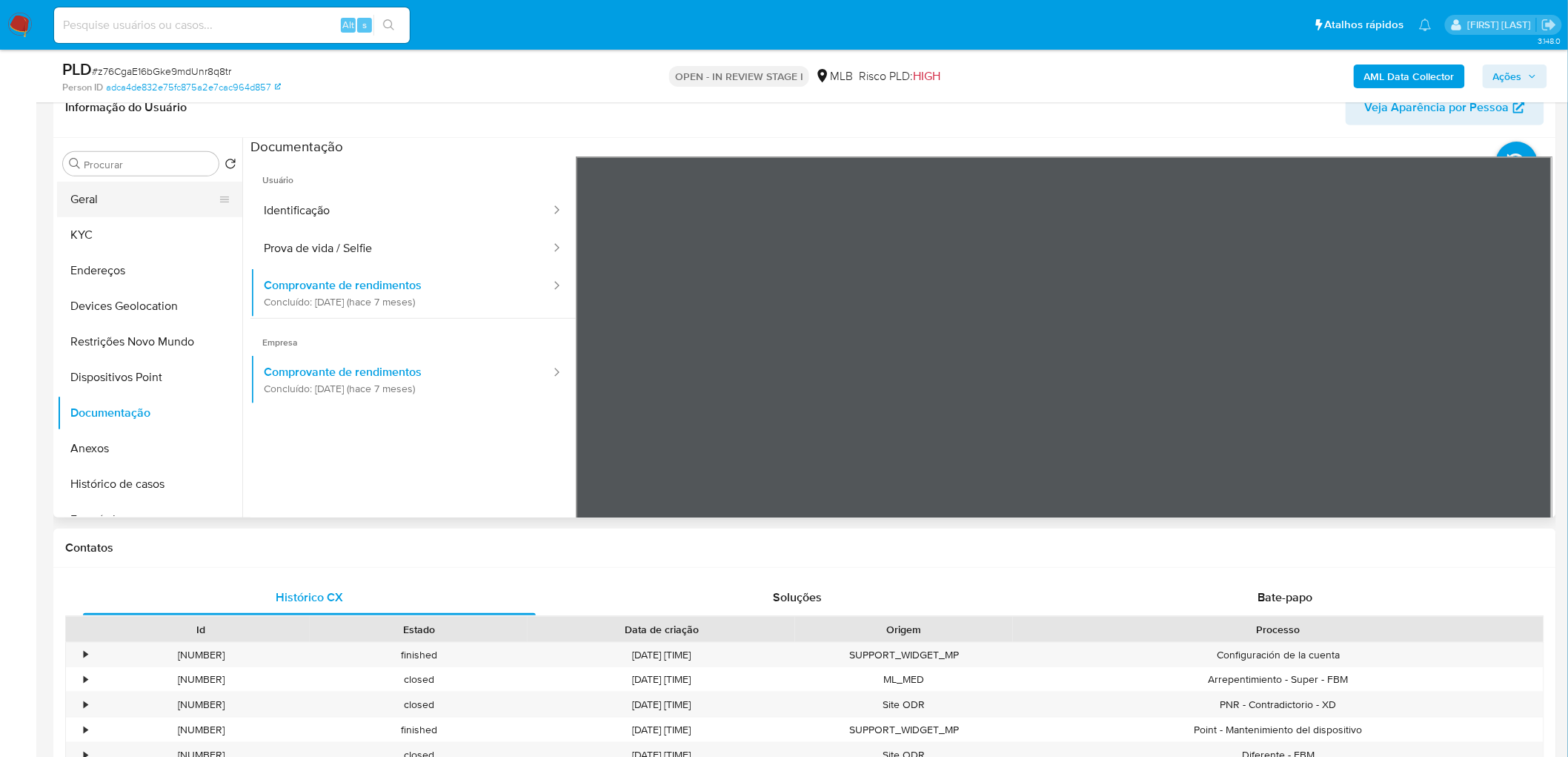 click on "Geral" at bounding box center (144, 199) 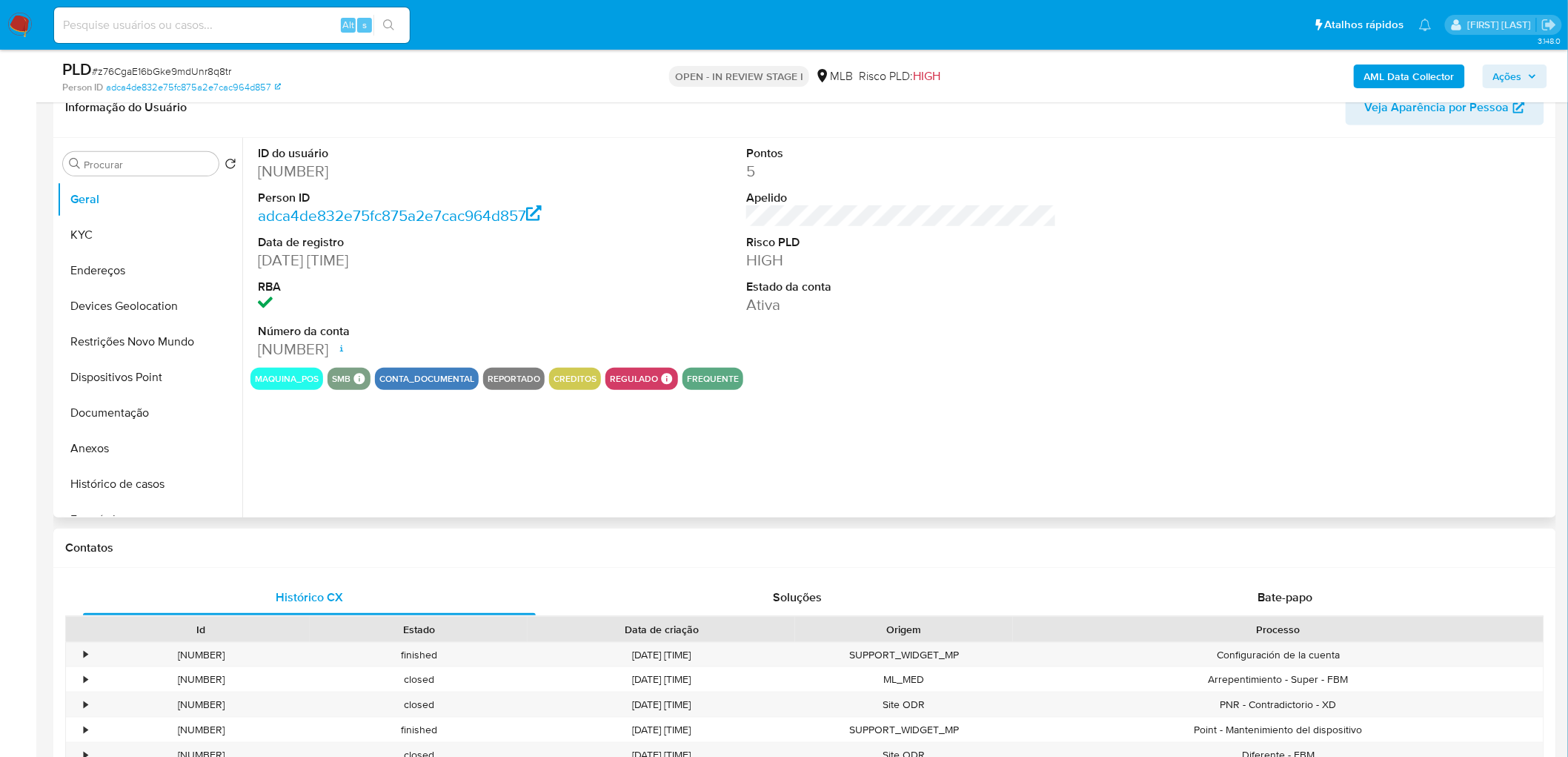 type 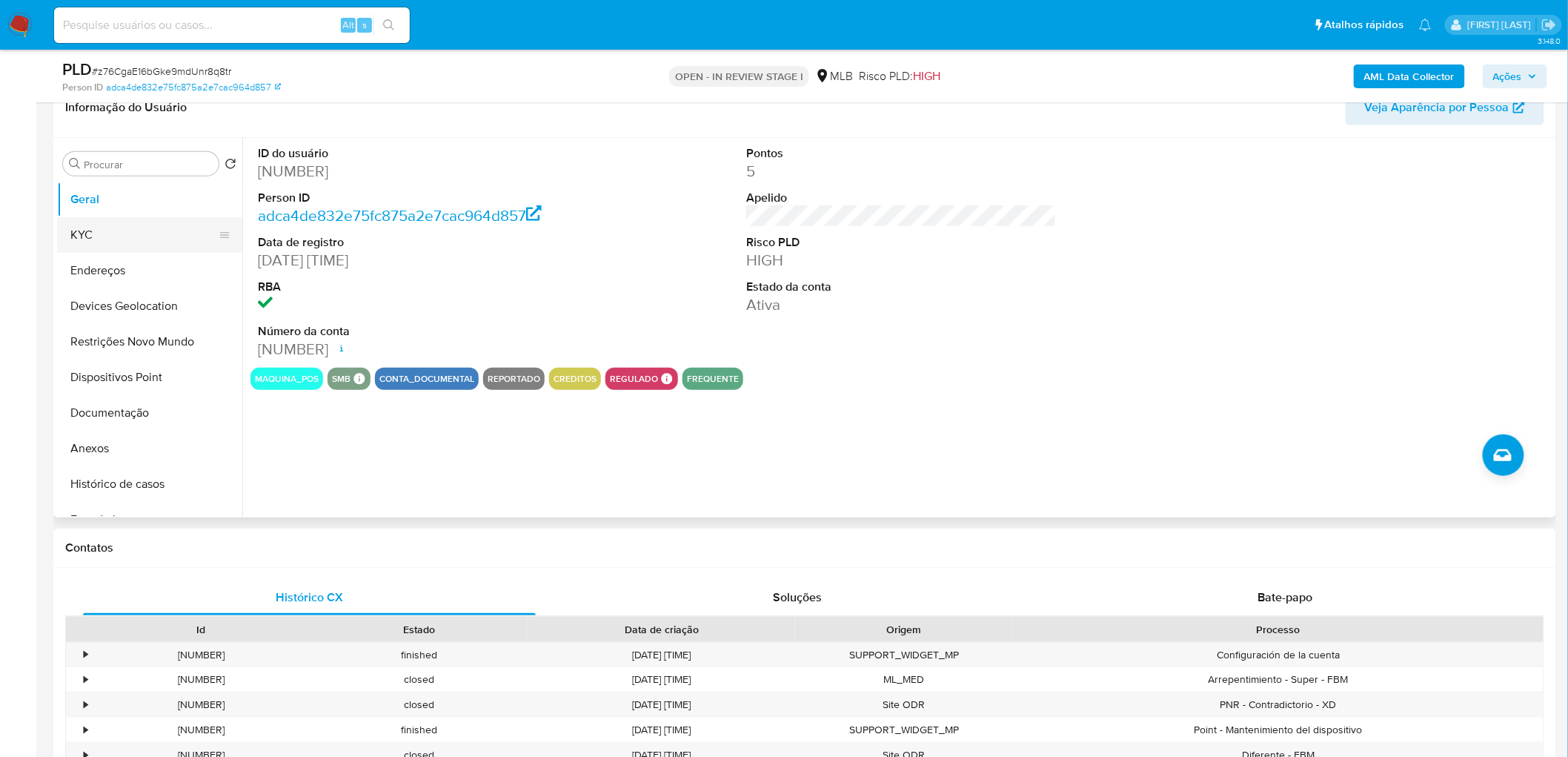 click on "KYC" at bounding box center (144, 235) 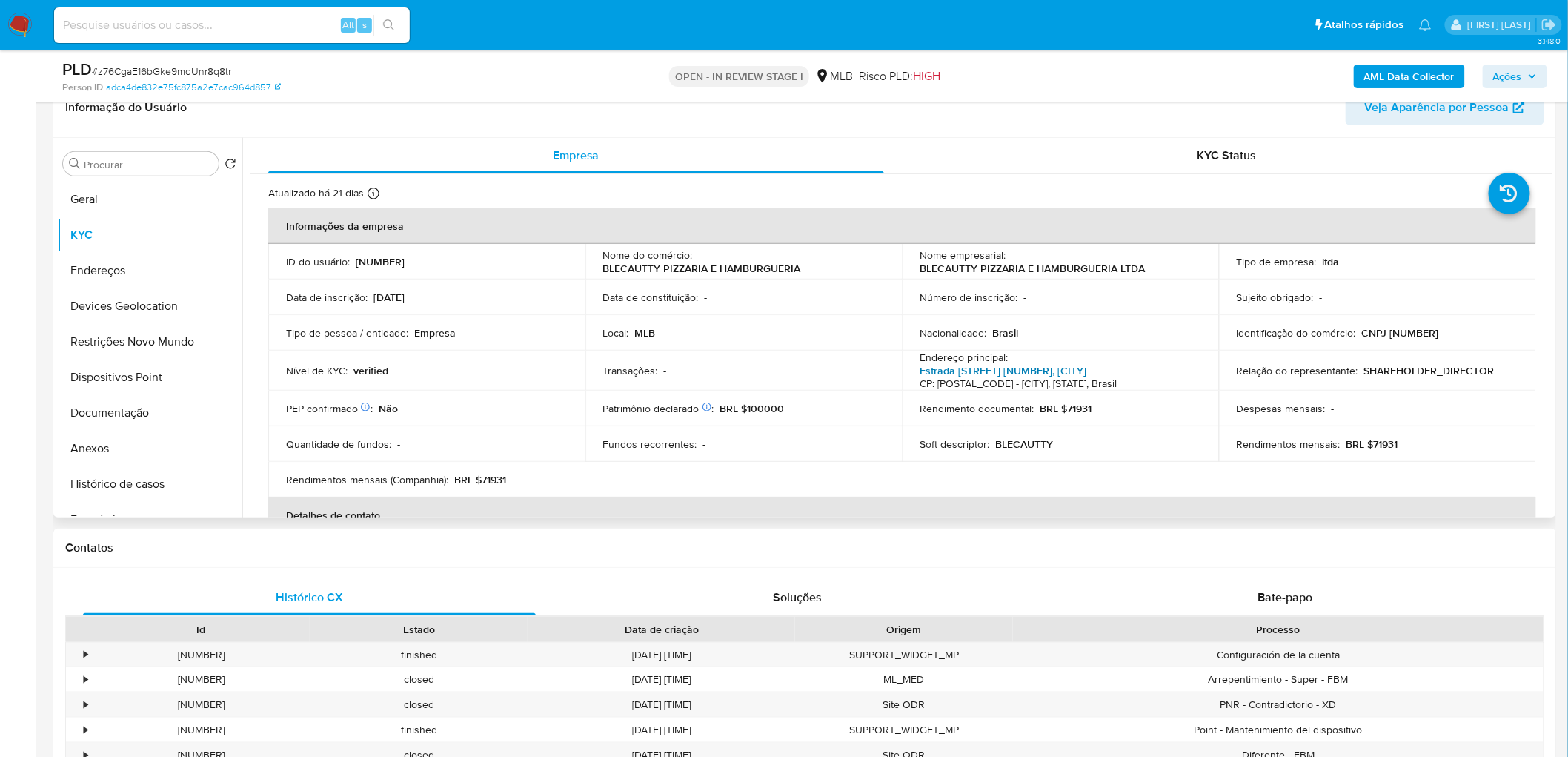 type 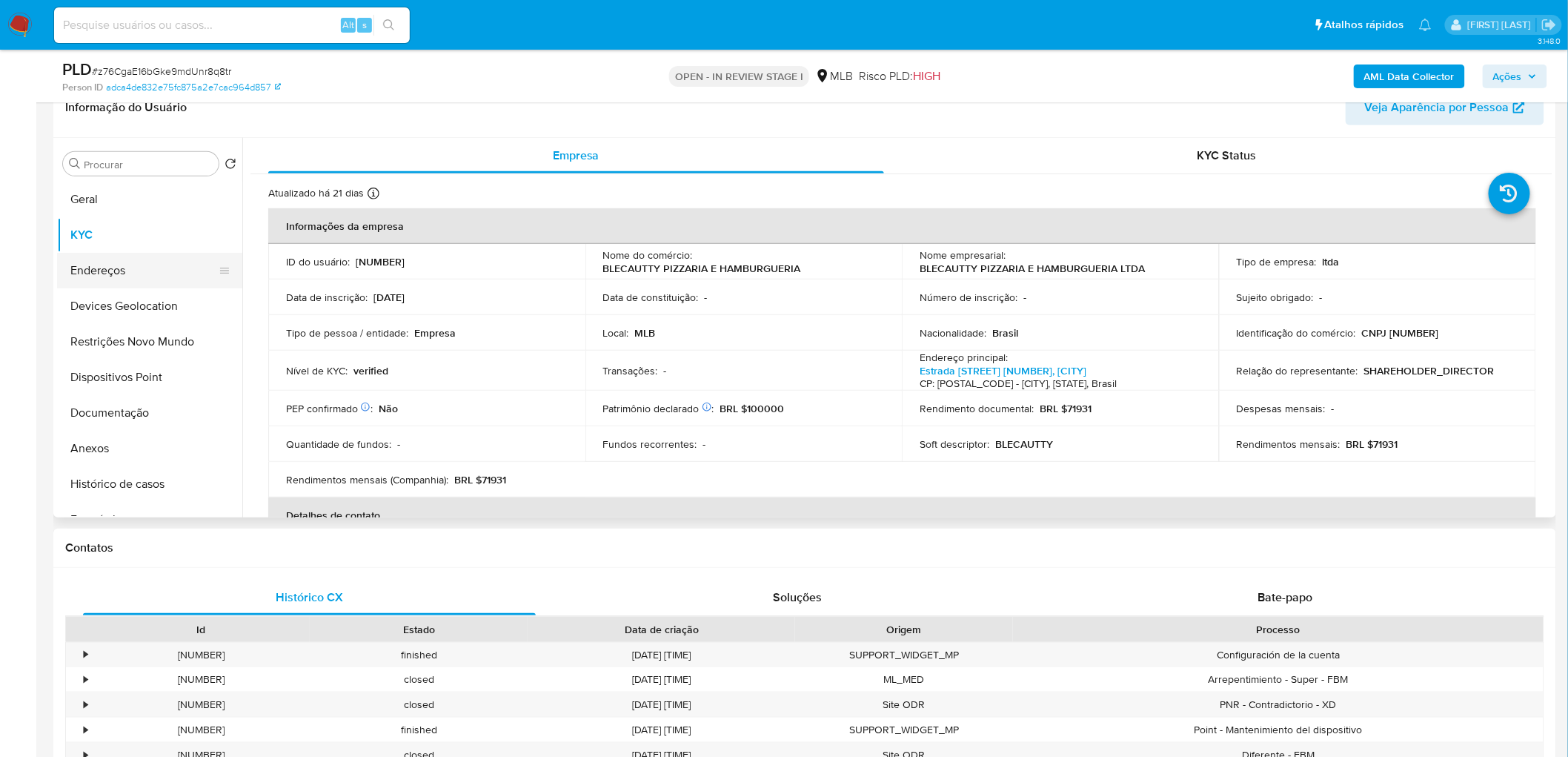 click on "Endereços" at bounding box center [144, 271] 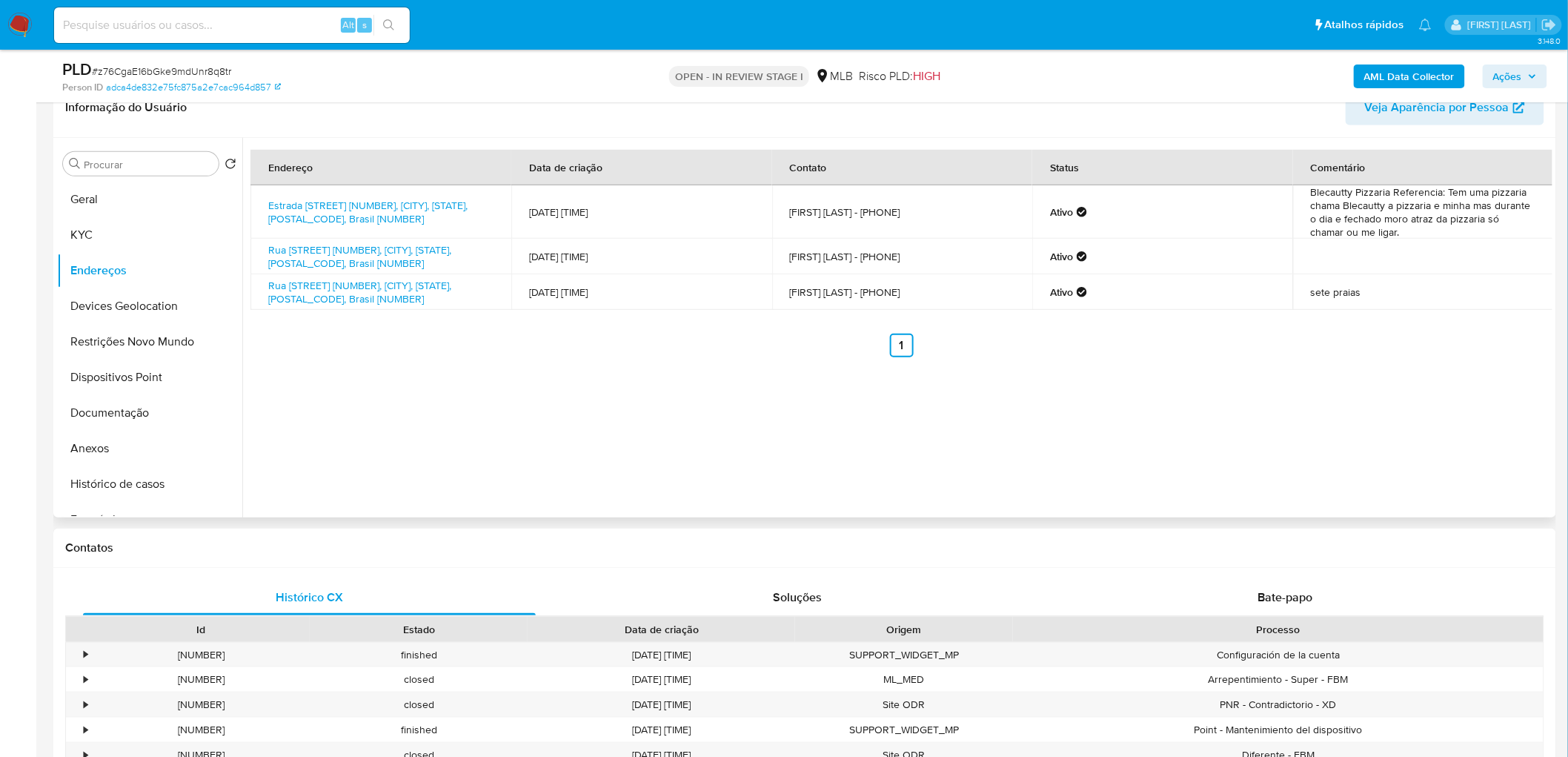 type 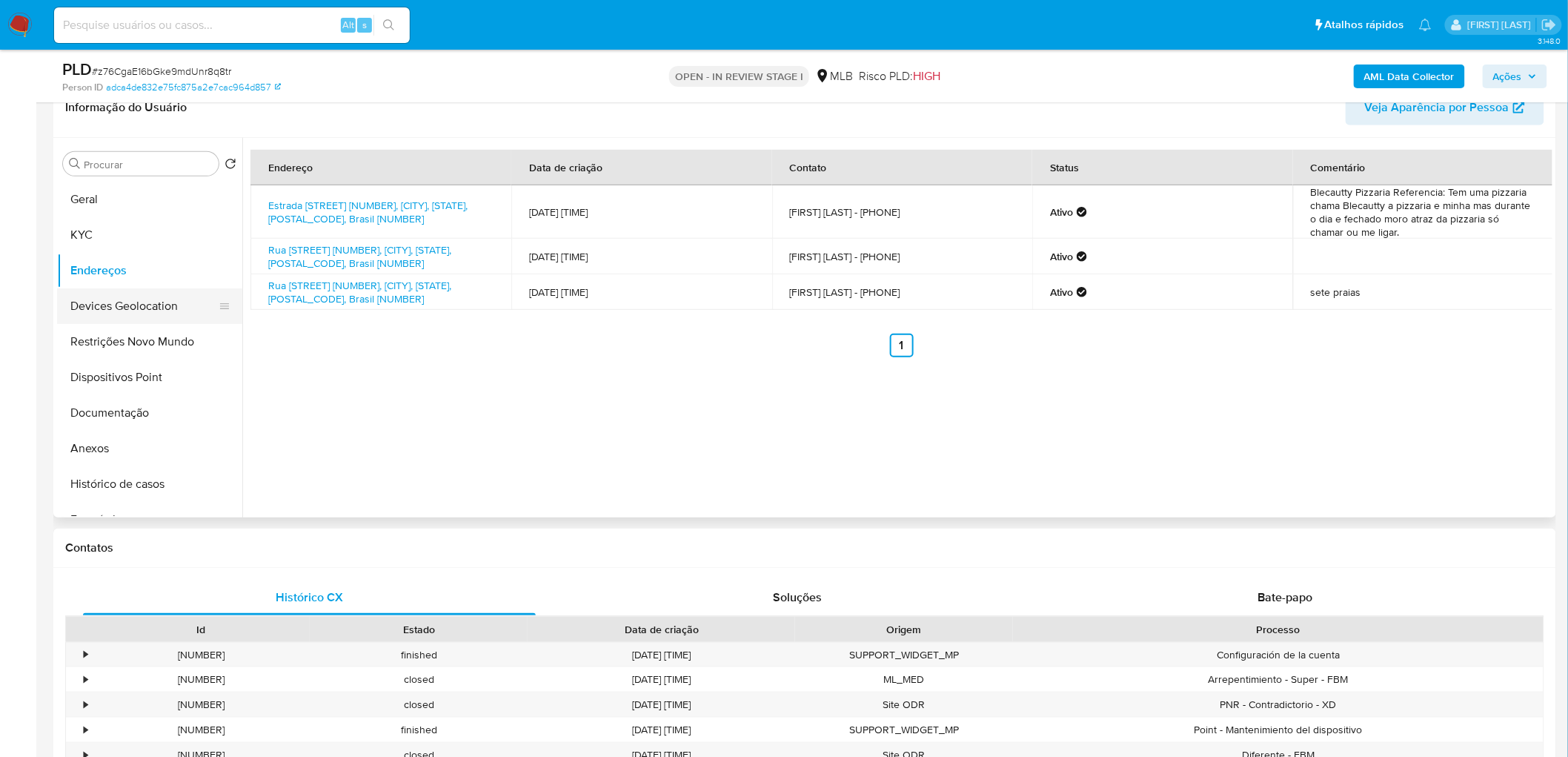 drag, startPoint x: 151, startPoint y: 306, endPoint x: 135, endPoint y: 307, distance: 16.03122 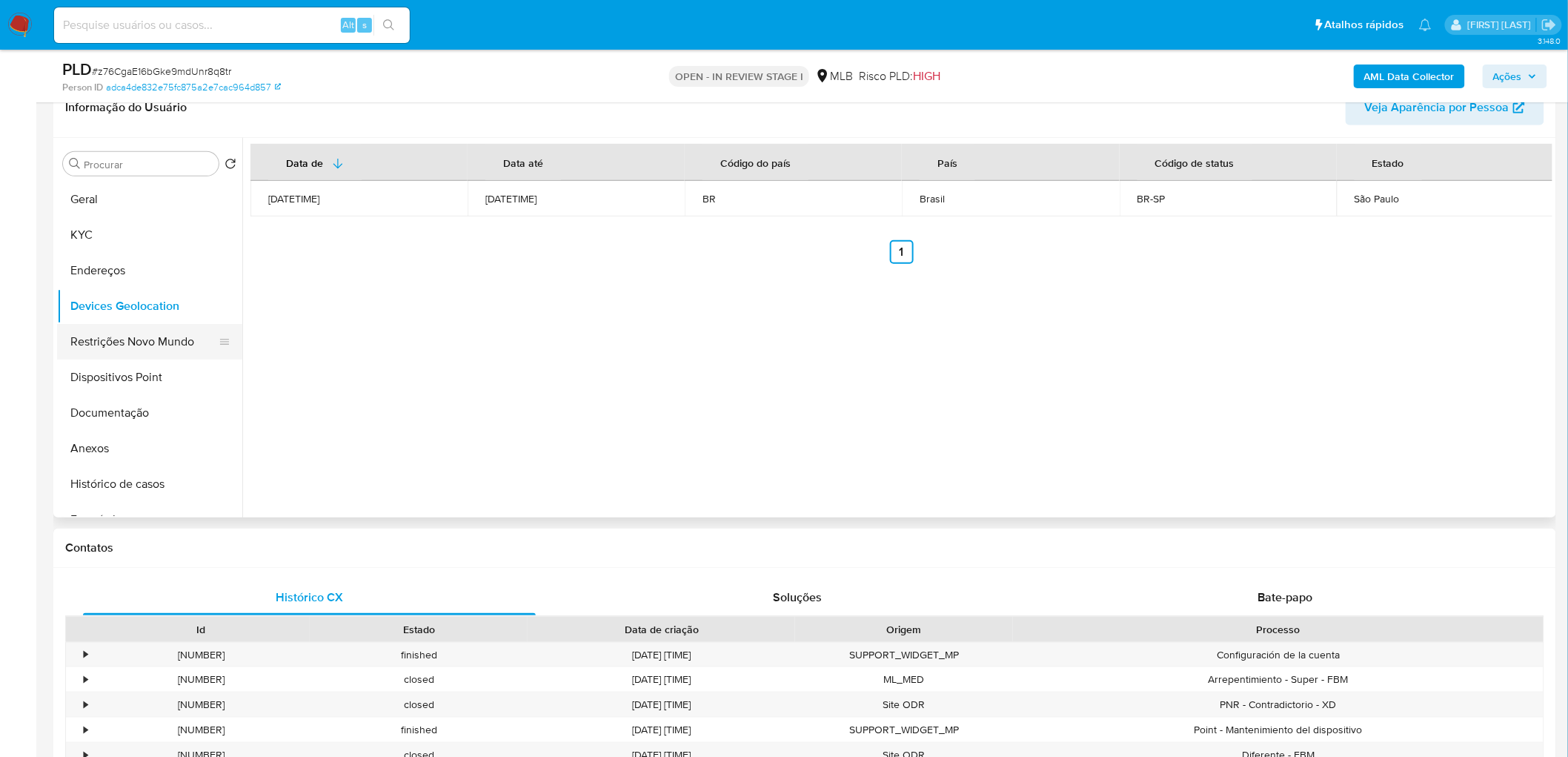 click on "Restrições Novo Mundo" at bounding box center (144, 342) 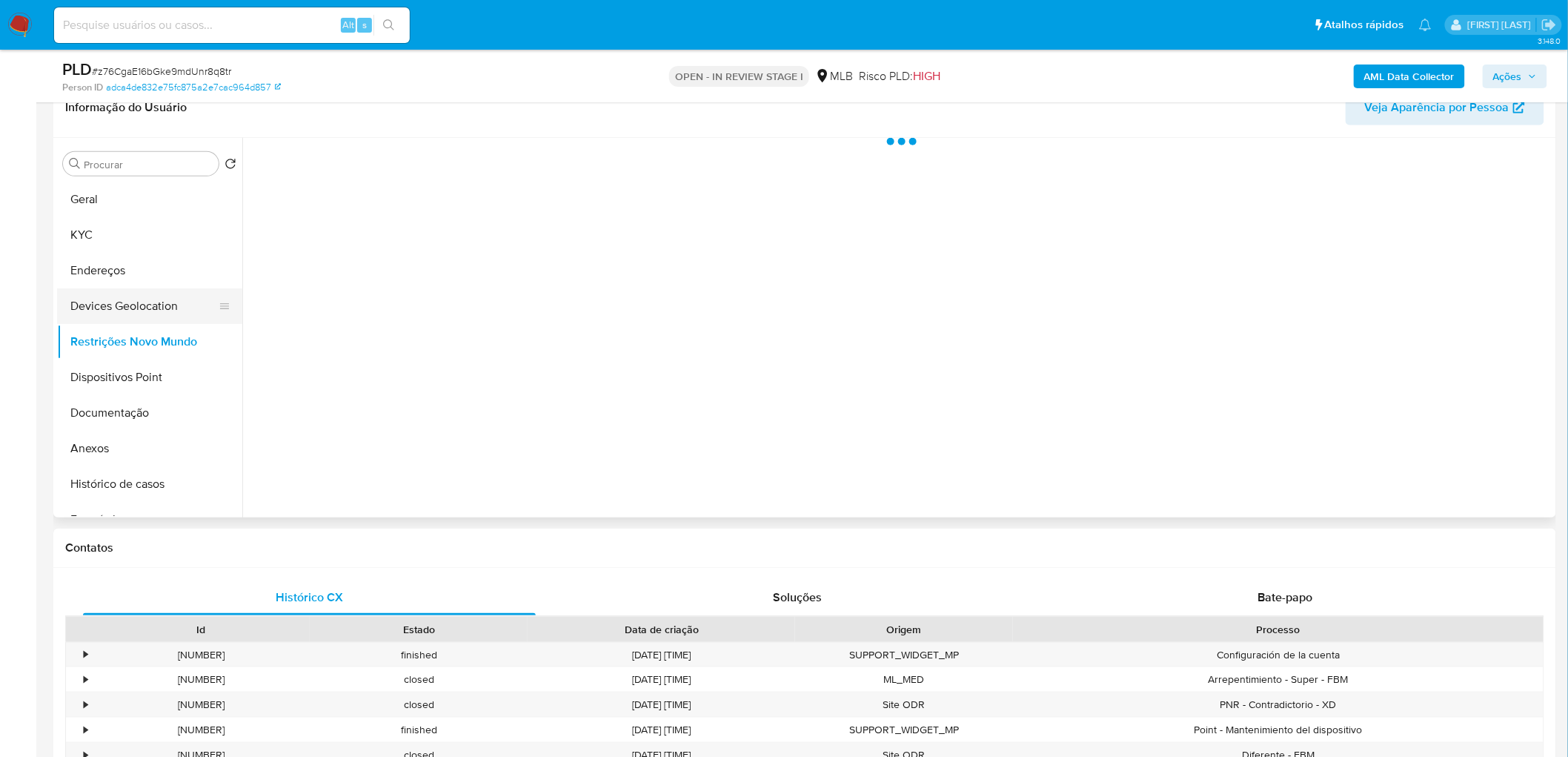 click on "Devices Geolocation" at bounding box center [144, 306] 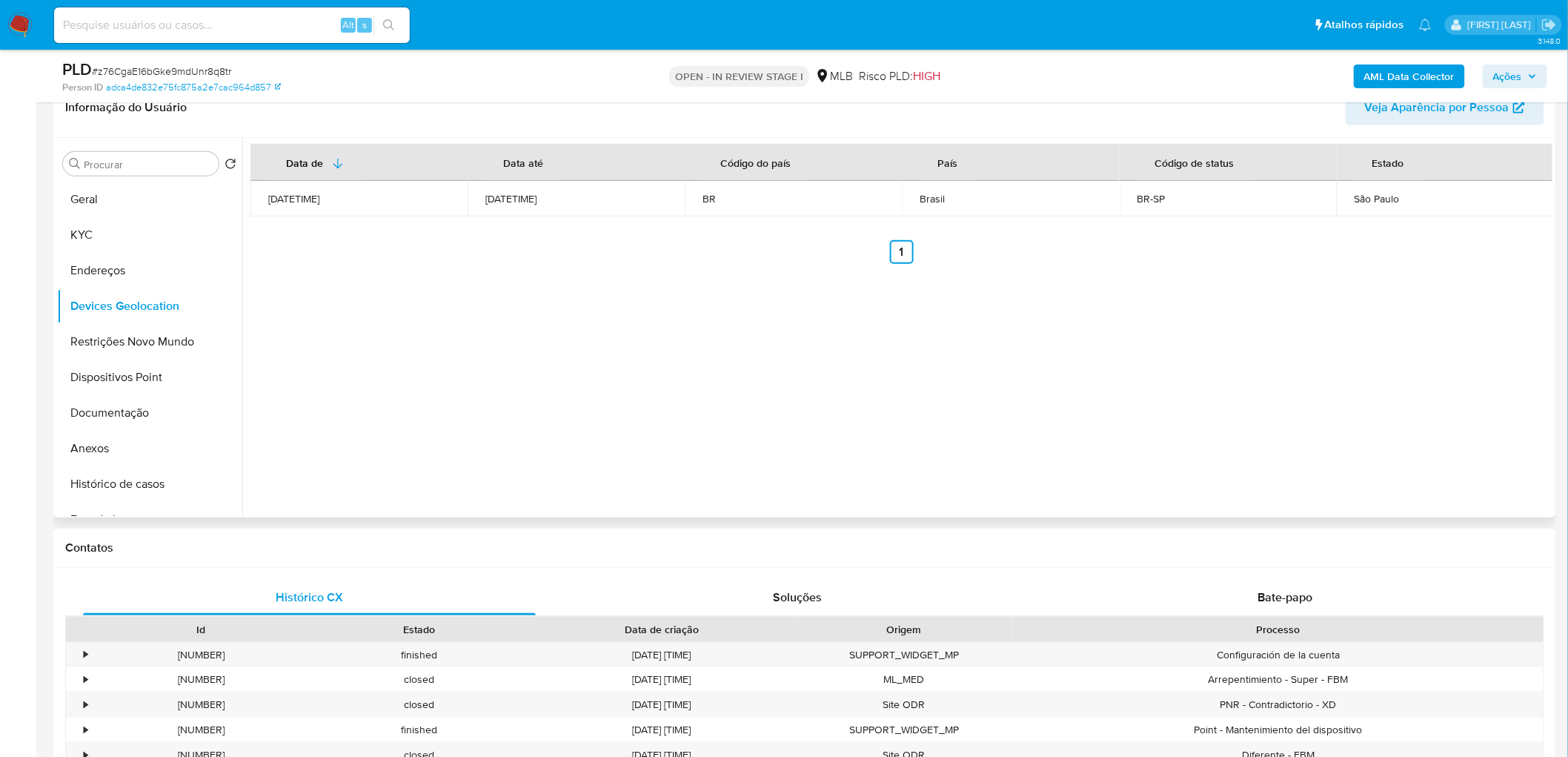 type 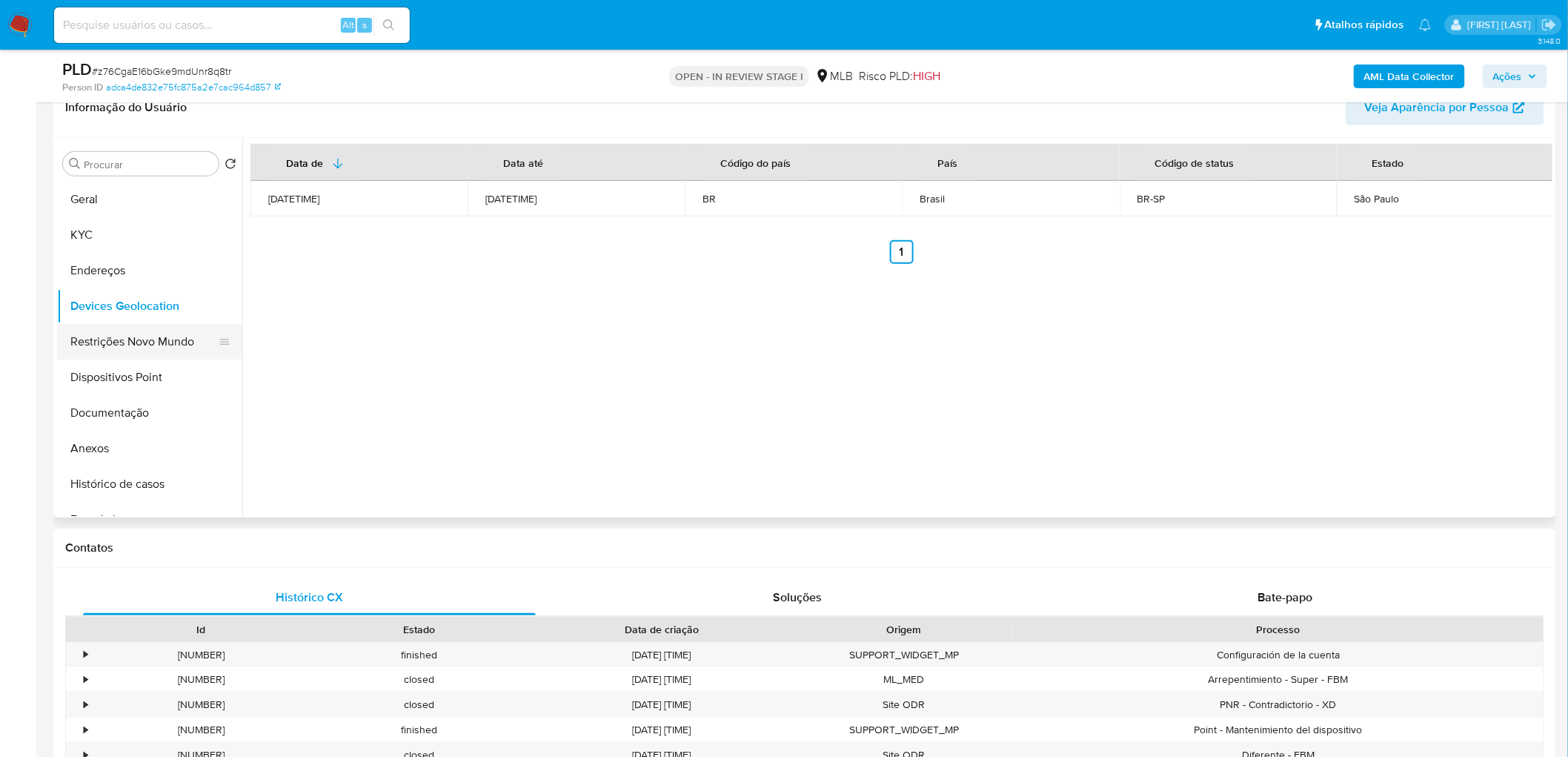 drag, startPoint x: 675, startPoint y: 377, endPoint x: 142, endPoint y: 346, distance: 533.90074 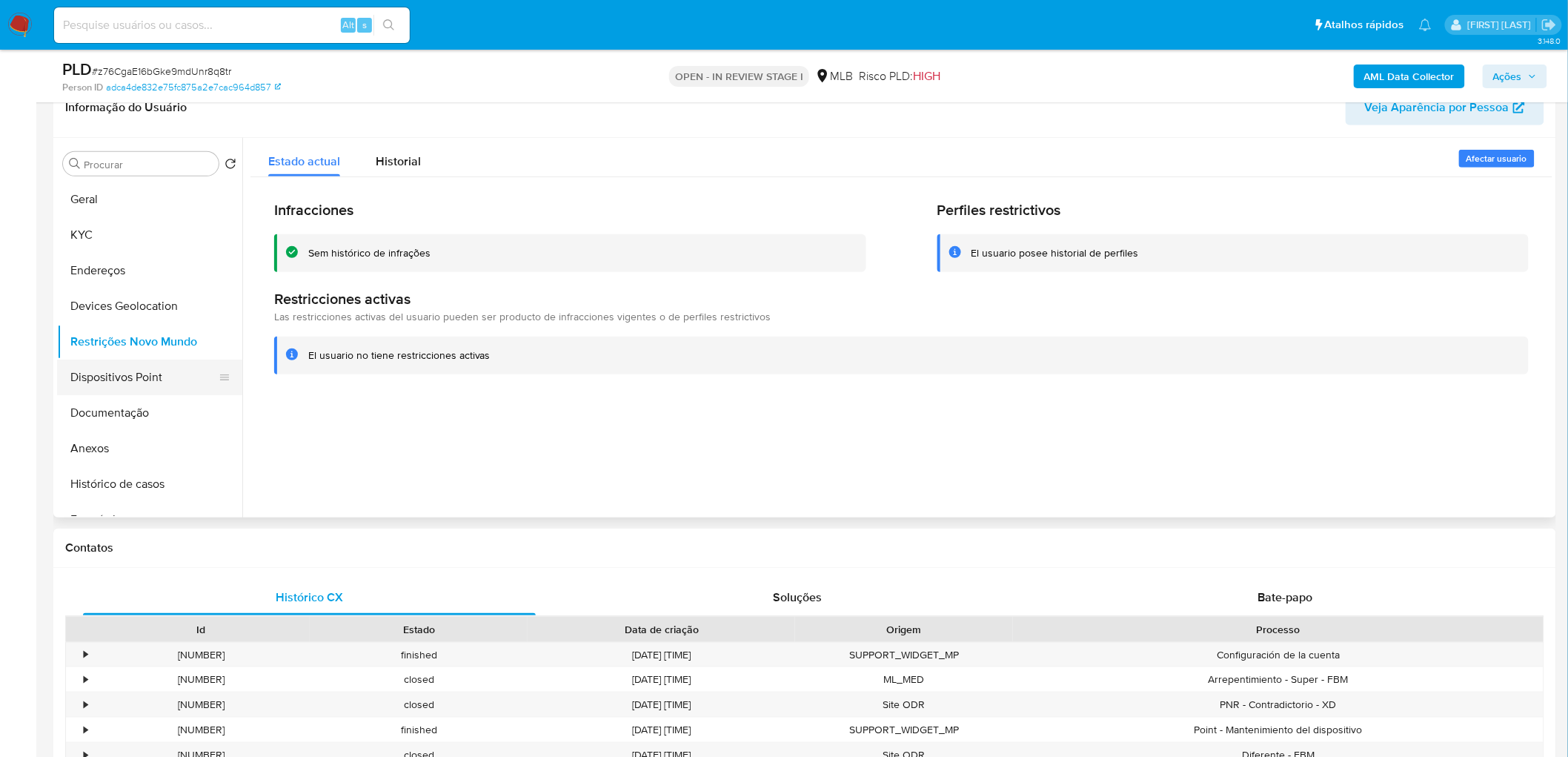 click on "Dispositivos Point" at bounding box center [144, 377] 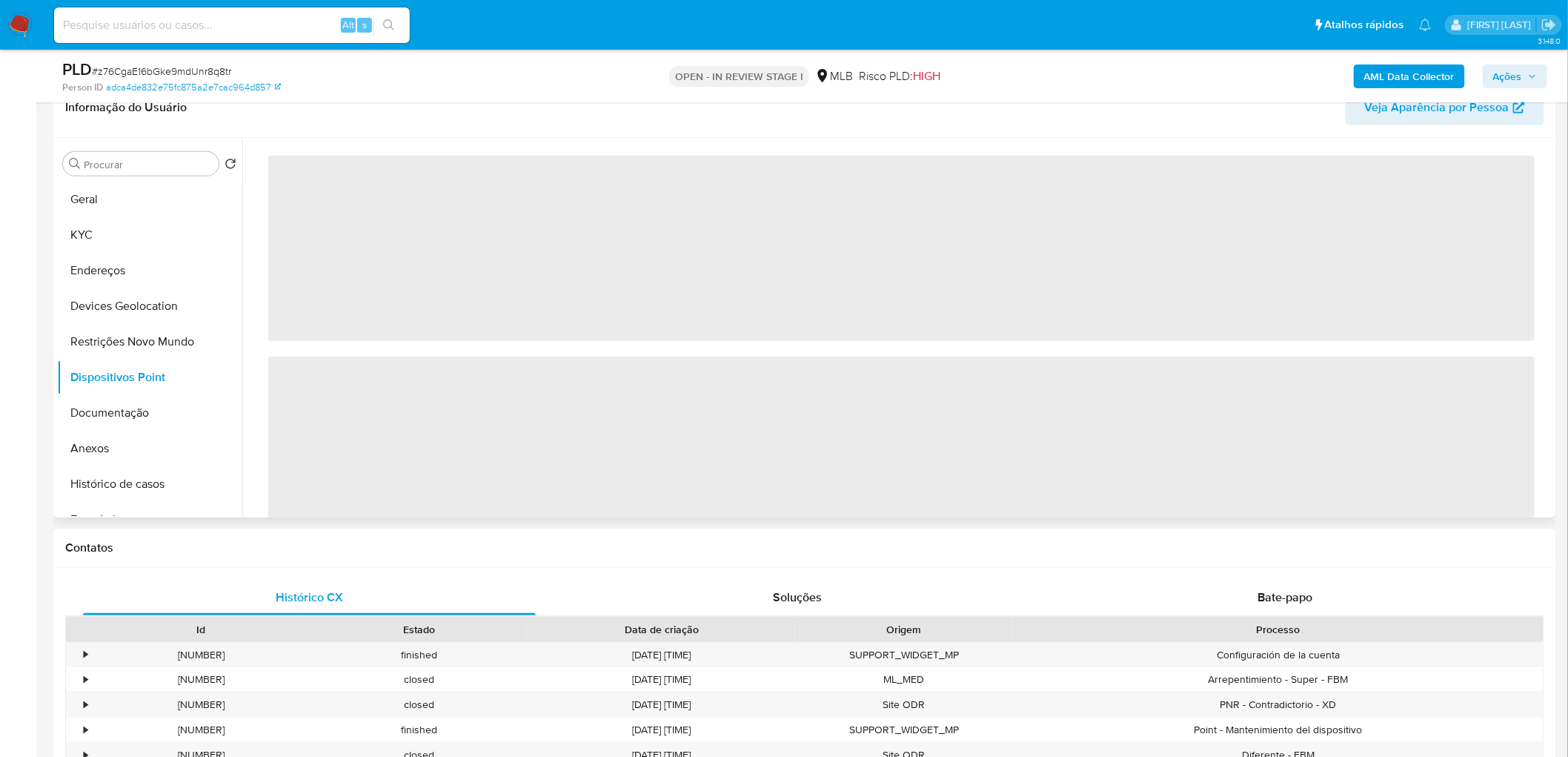 type 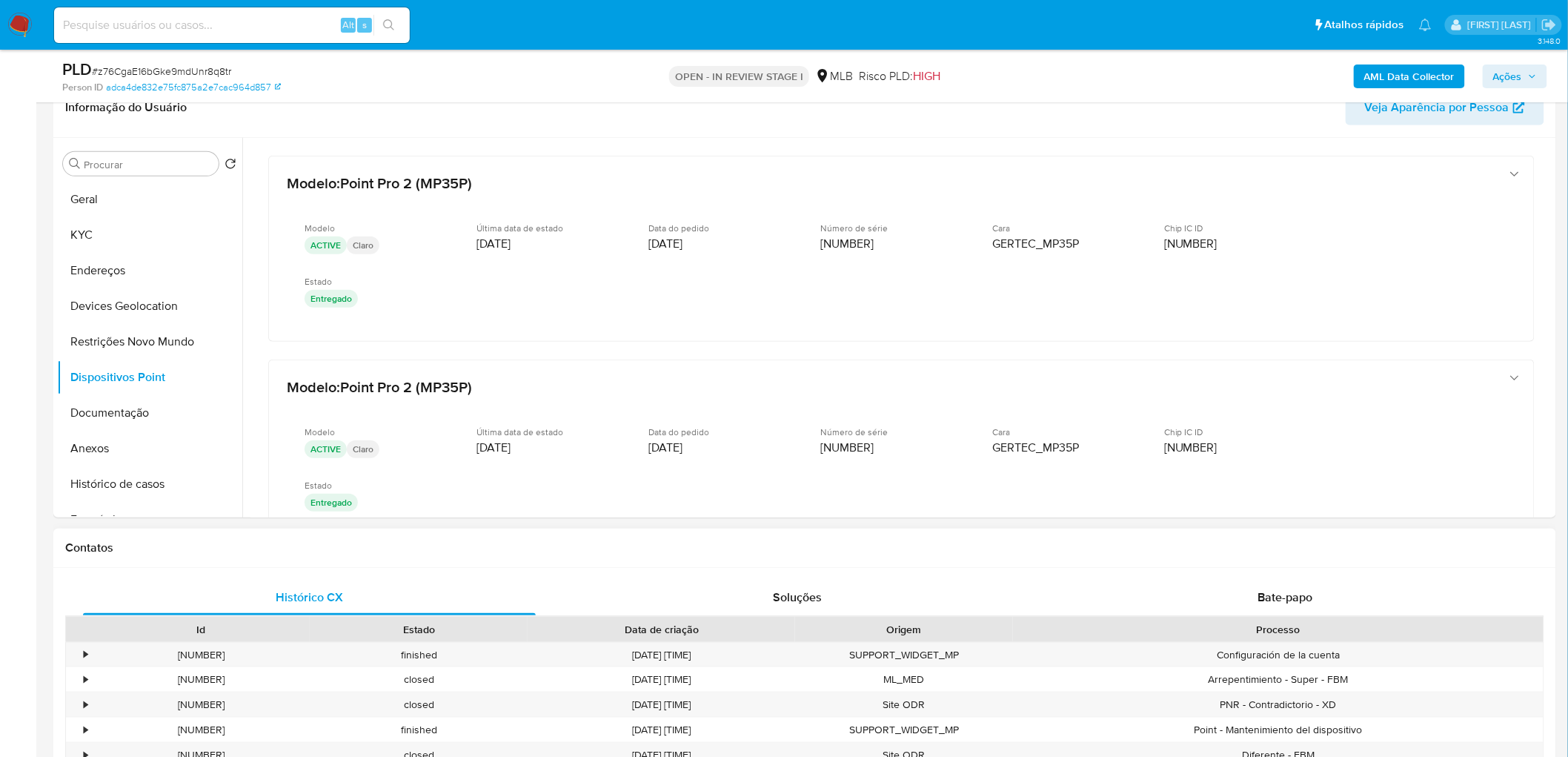 click on "Contatos" at bounding box center (805, 548) 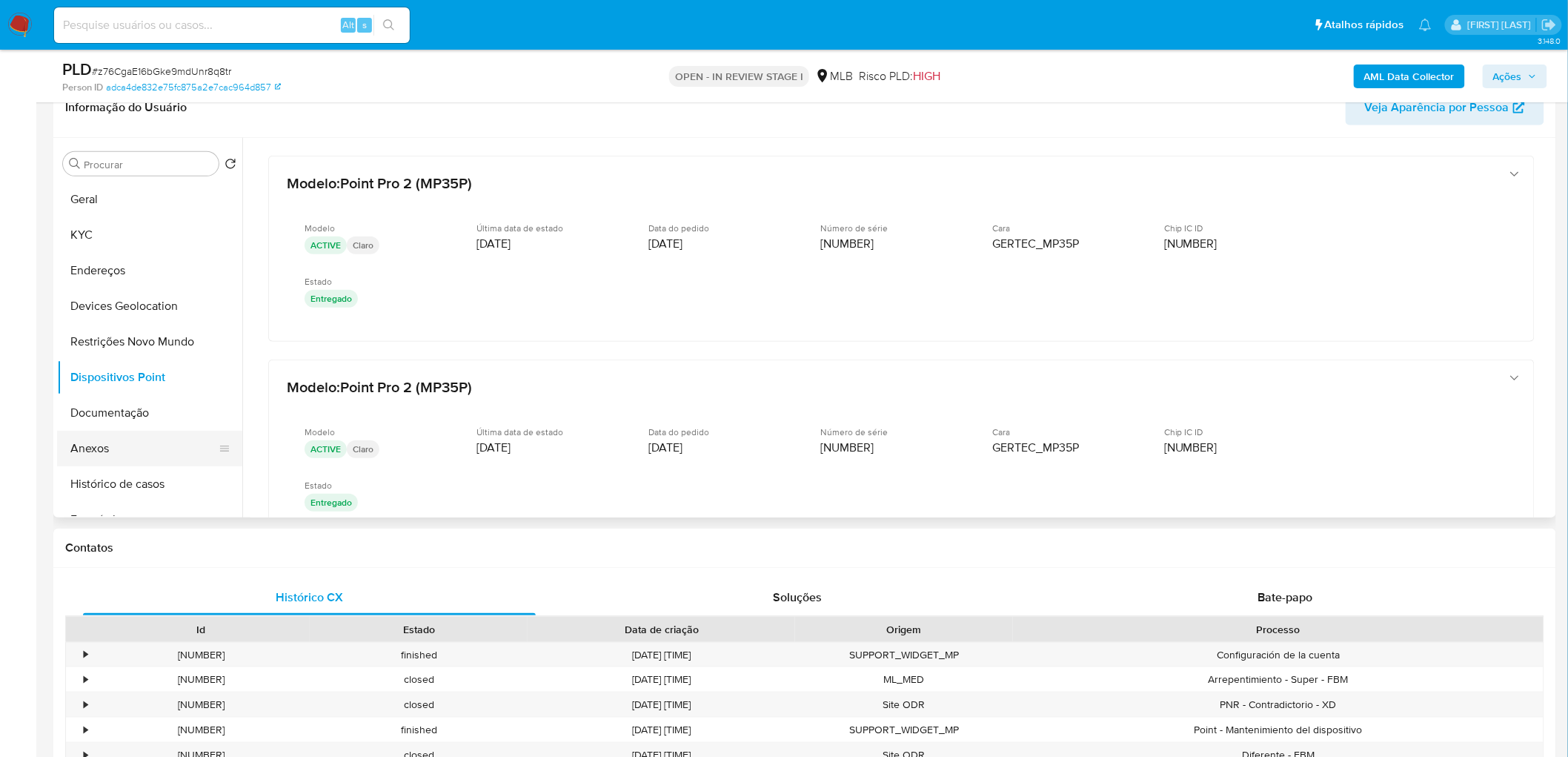 click on "Anexos" at bounding box center (144, 449) 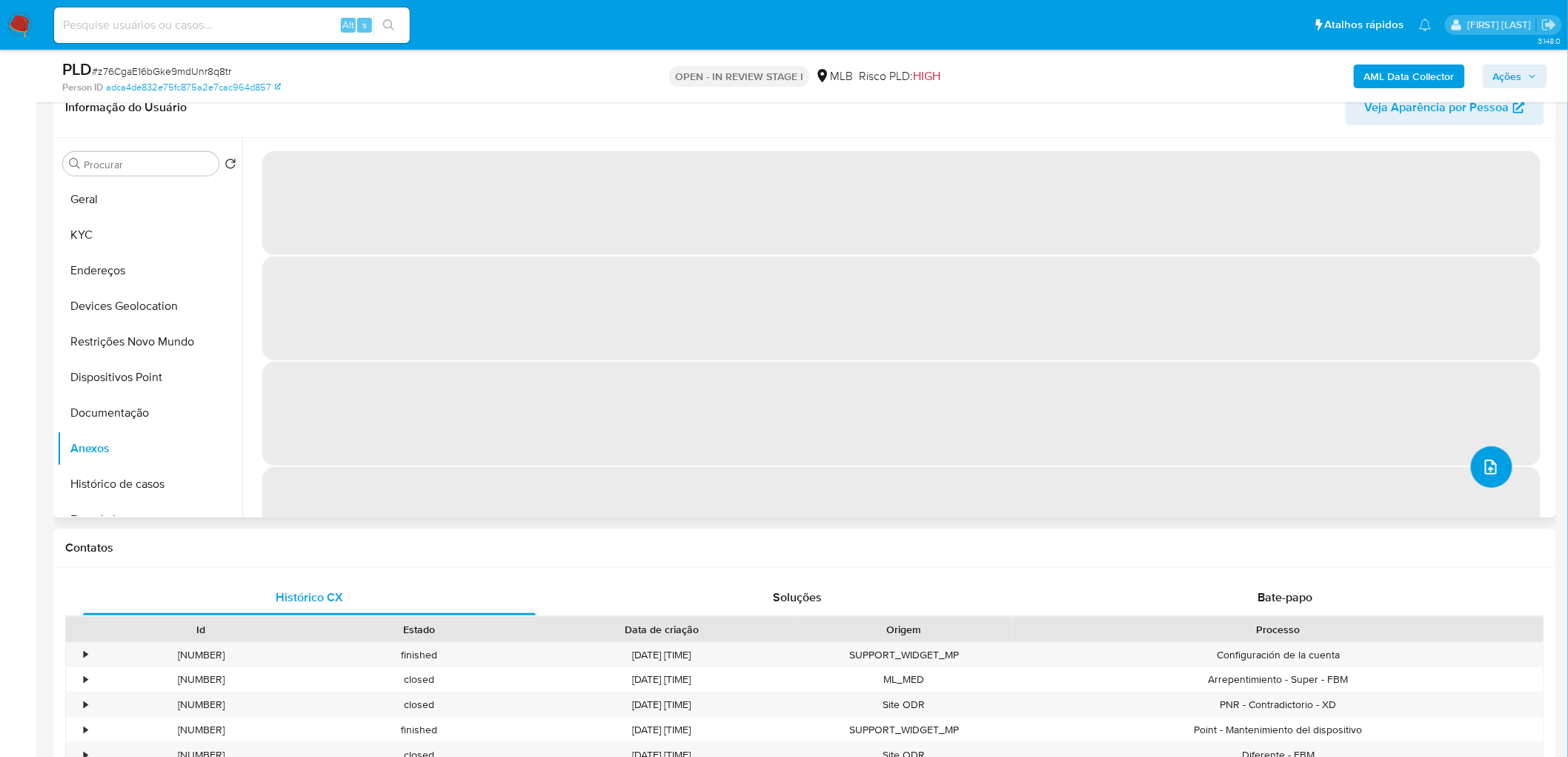 click 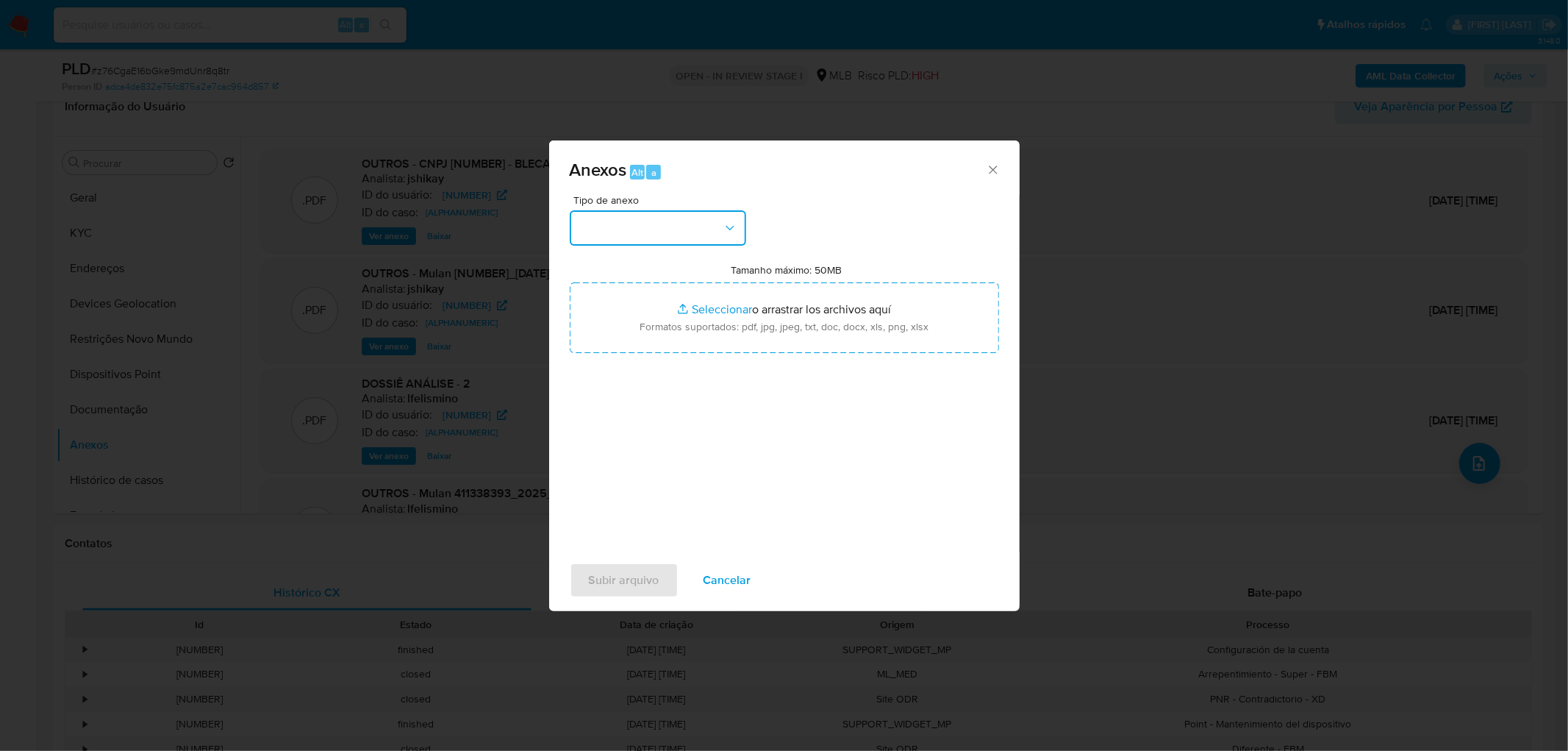 click at bounding box center (658, 228) 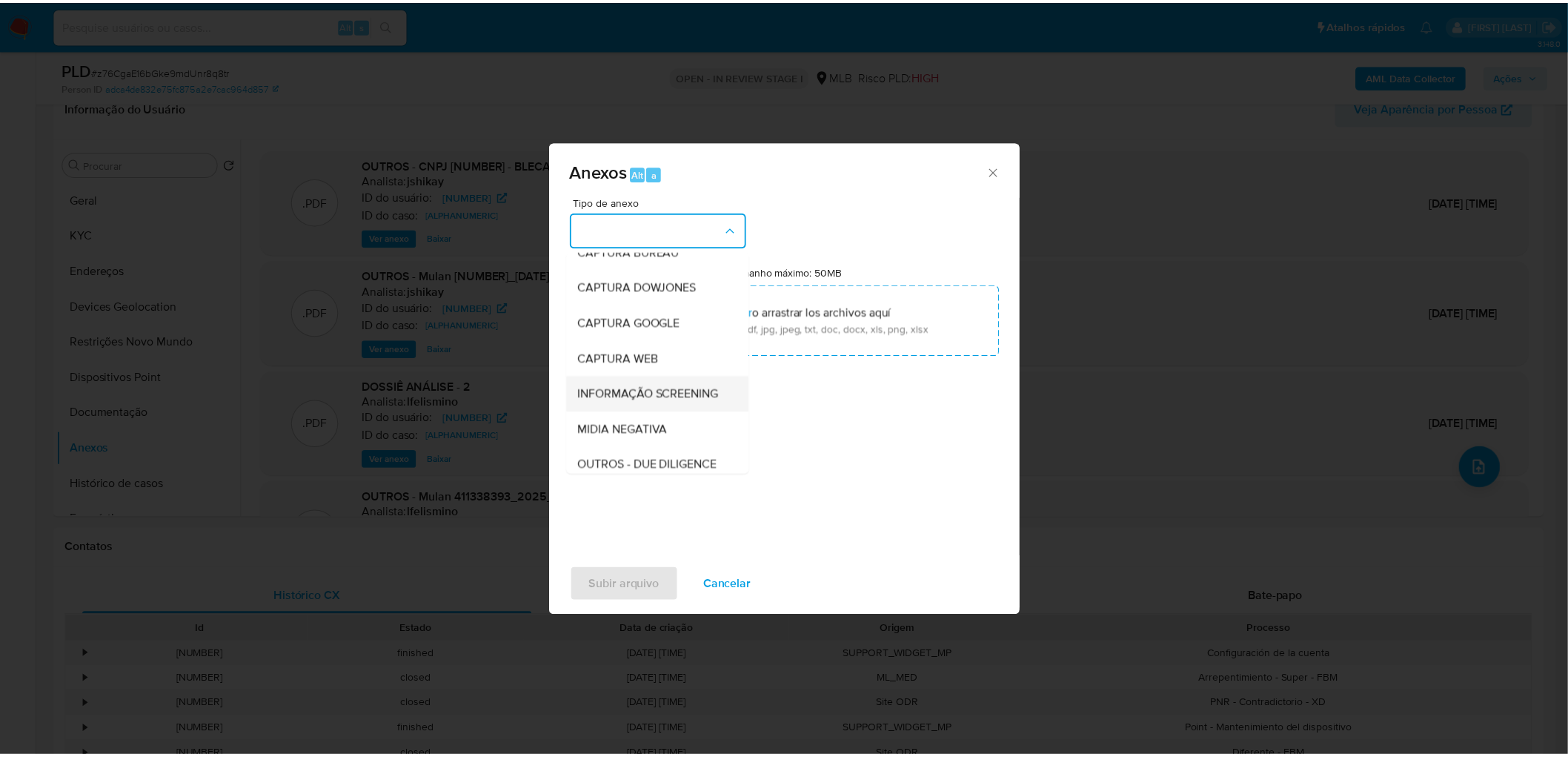 scroll, scrollTop: 82, scrollLeft: 0, axis: vertical 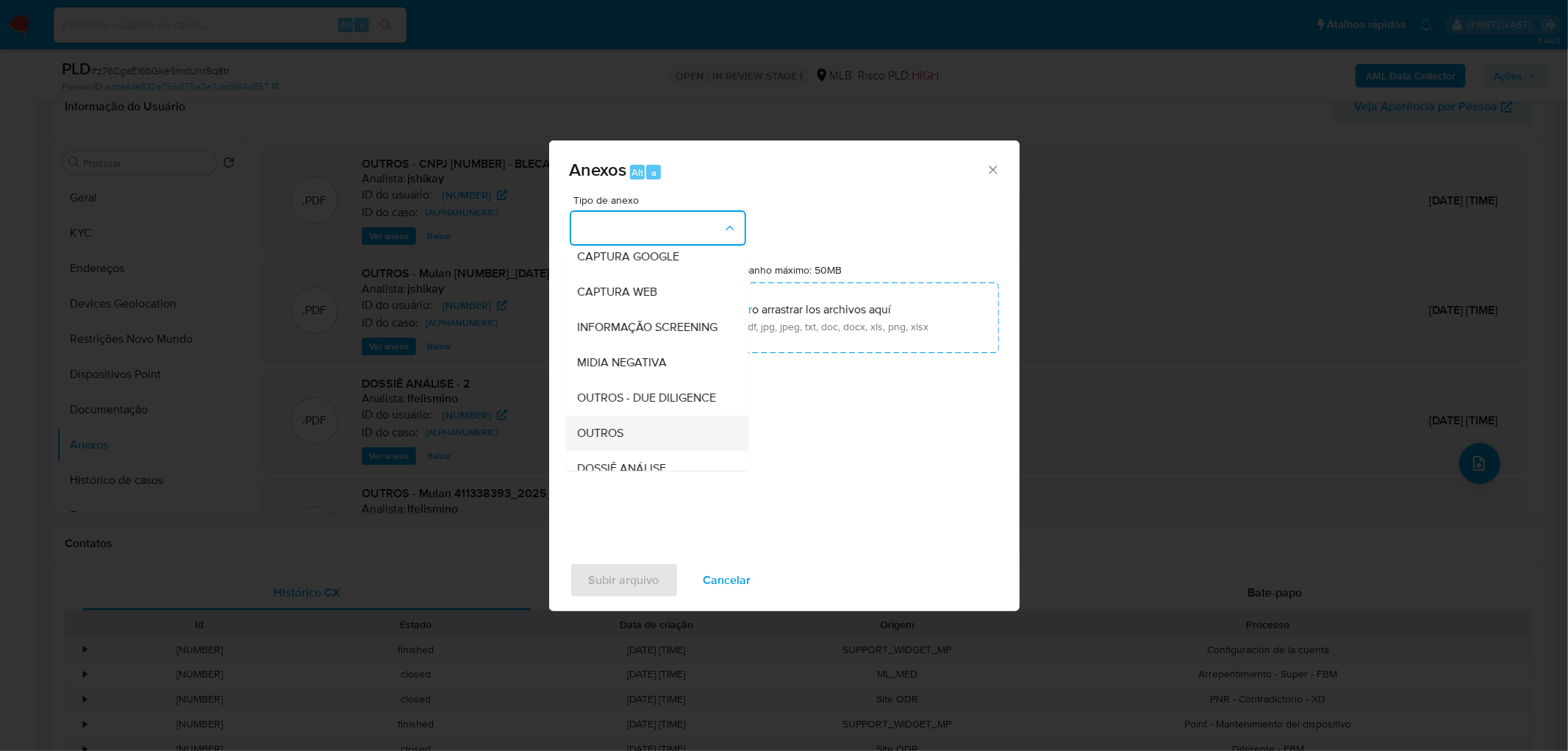 click on "OUTROS" at bounding box center [653, 433] 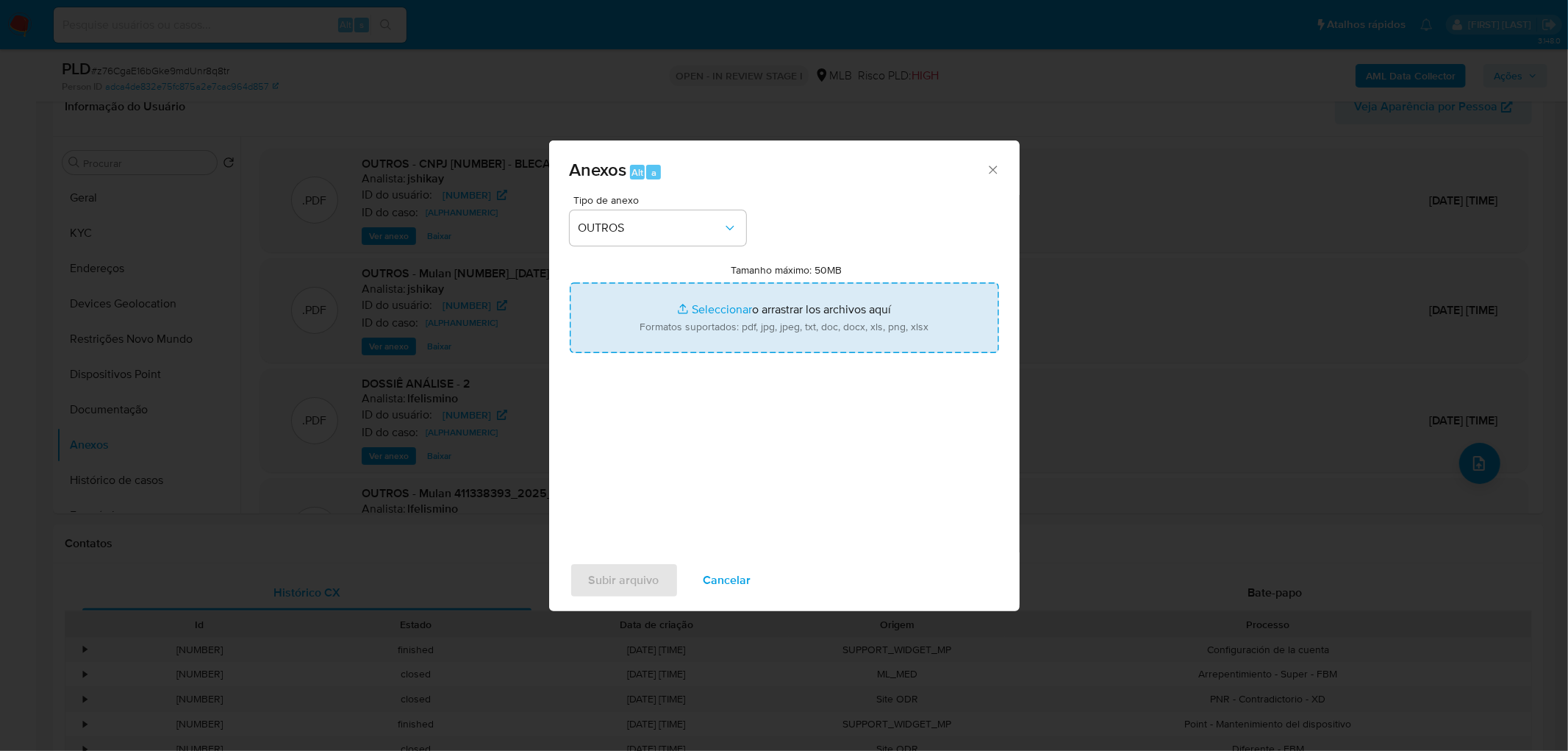 click on "Tamanho máximo: 50MB Seleccionar archivos" at bounding box center (784, 318) 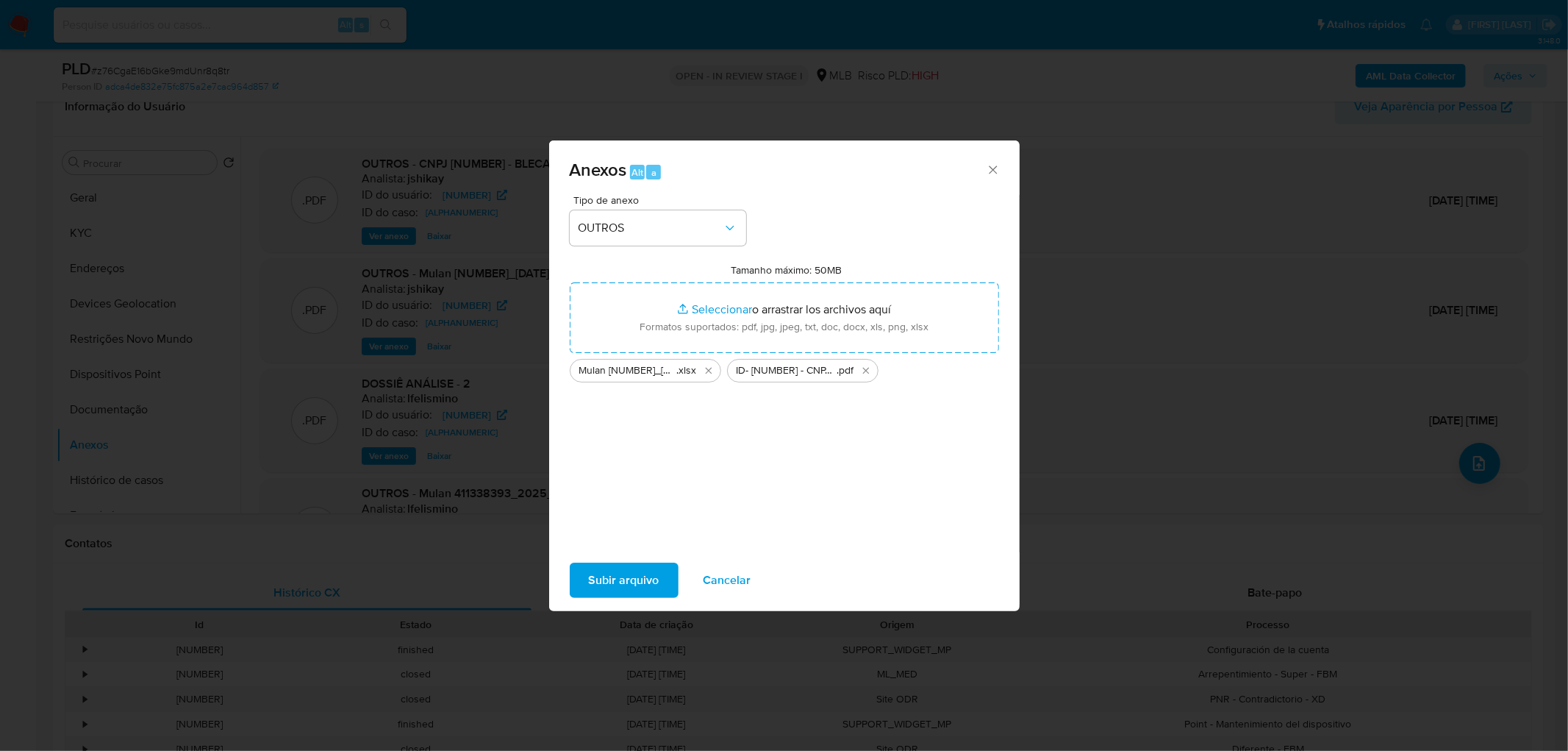 click on "Subir arquivo" at bounding box center [624, 580] 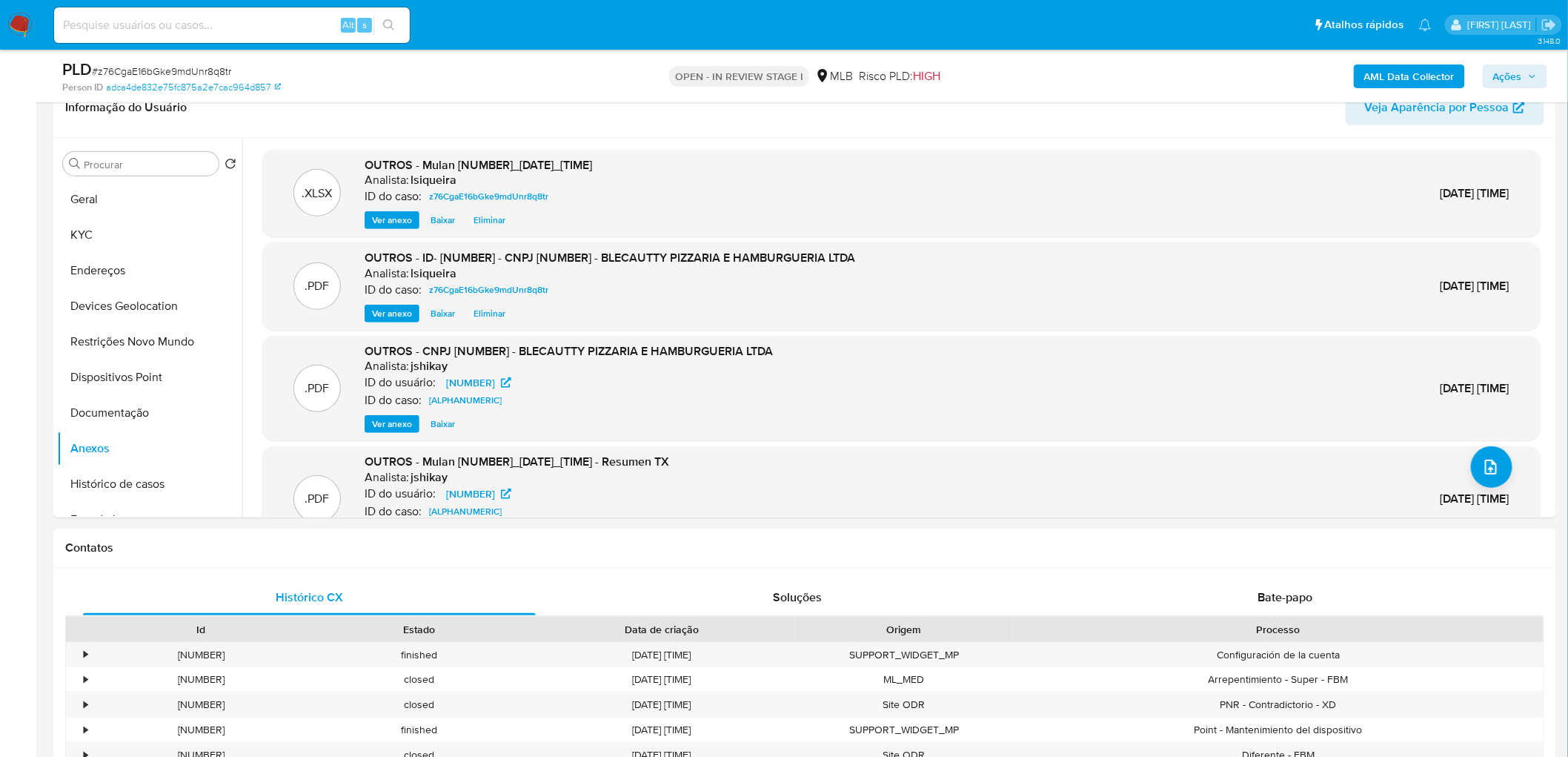 click on "Ações" at bounding box center (1507, 76) 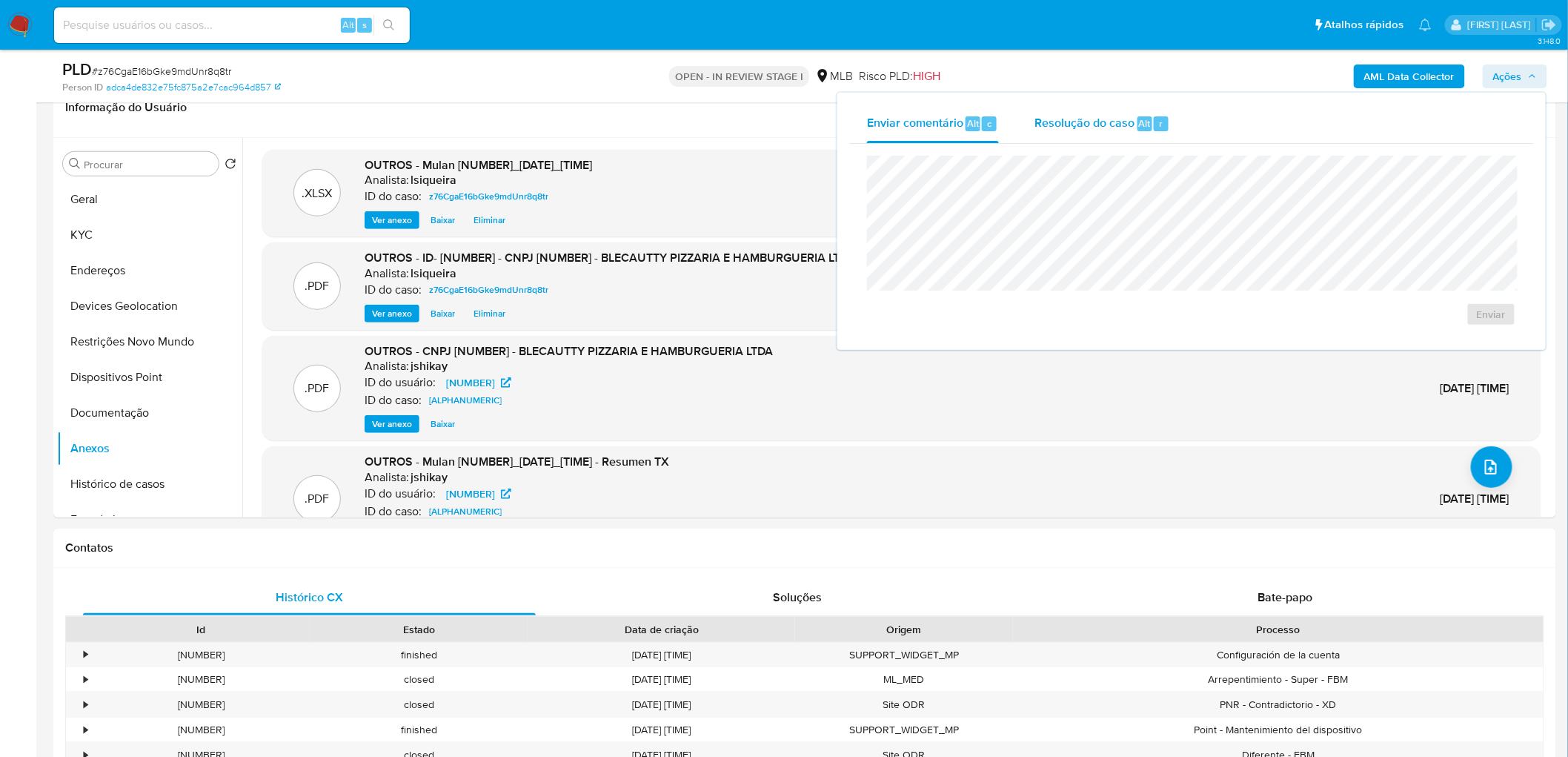 click on "Resolução do caso Alt r" at bounding box center (1102, 124) 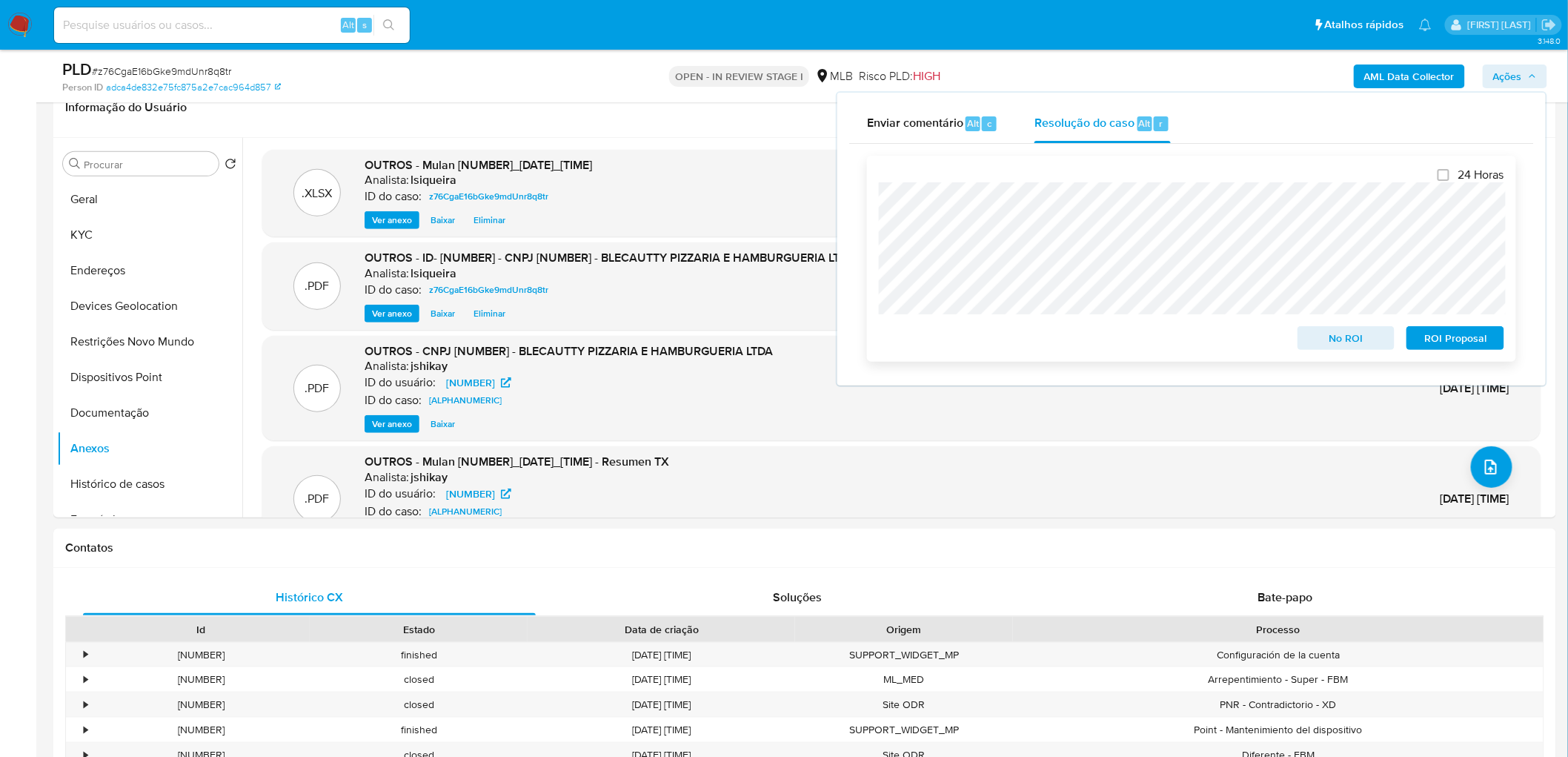 click on "No ROI" at bounding box center [1346, 338] 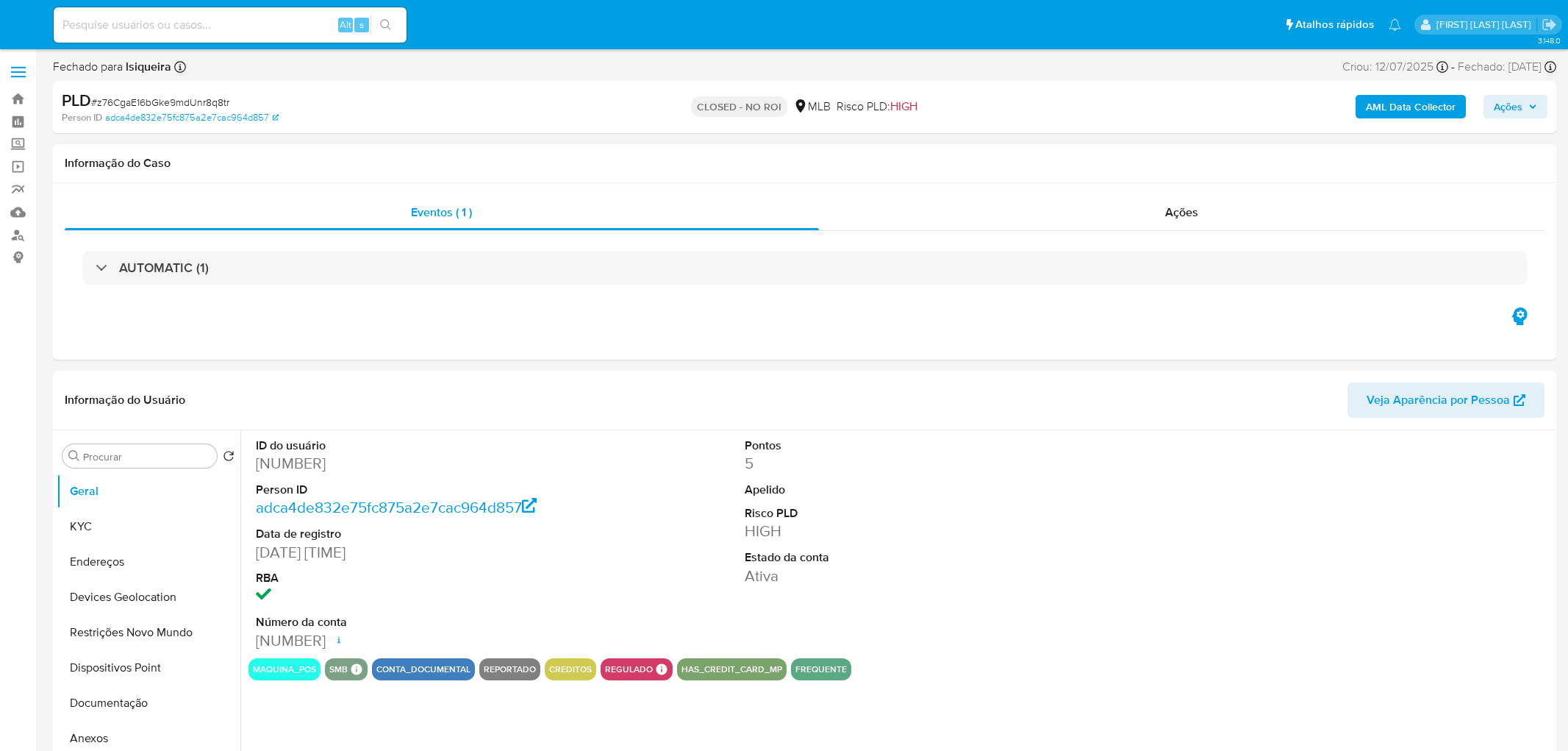 select on "10" 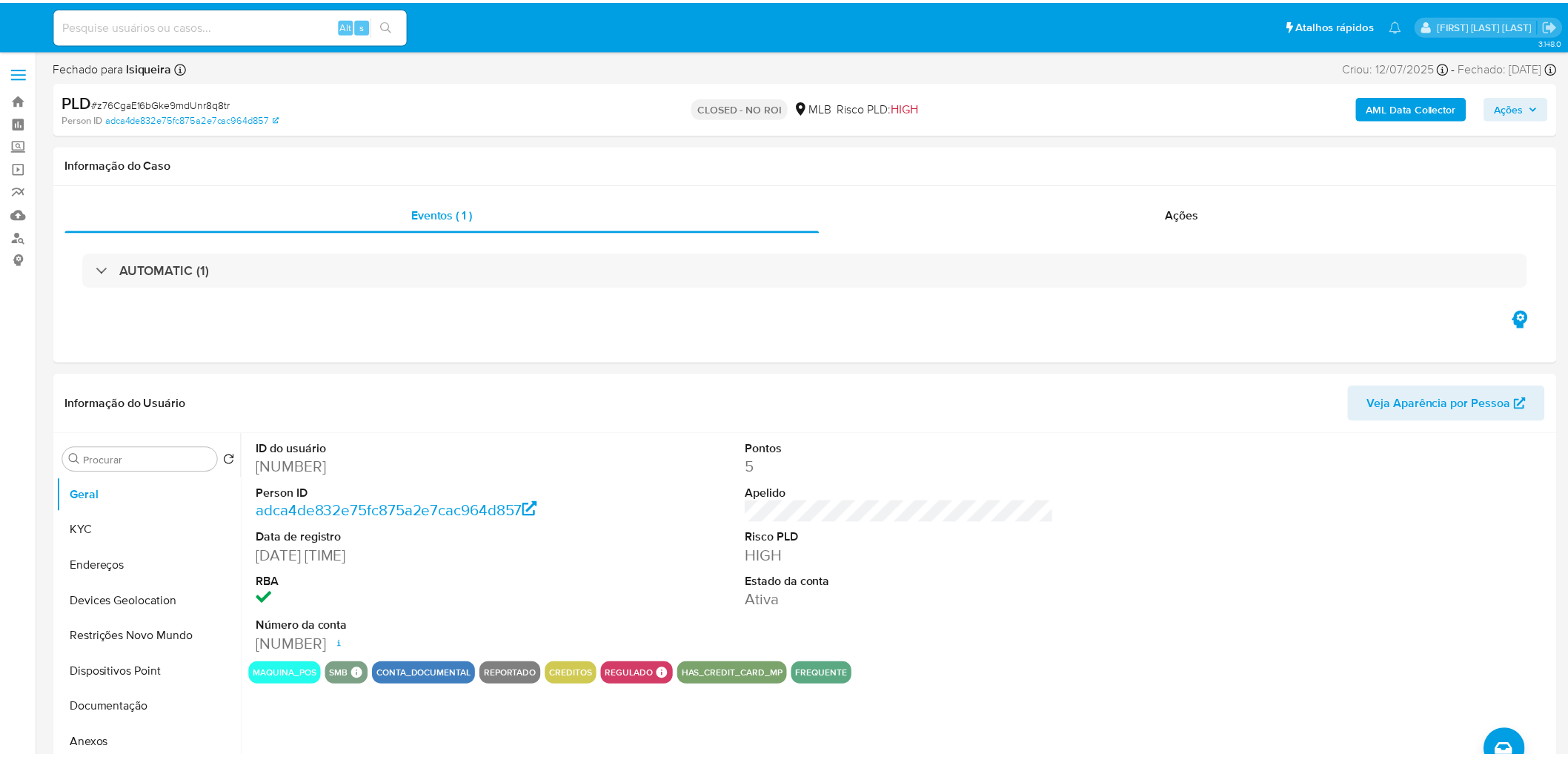 scroll, scrollTop: 0, scrollLeft: 0, axis: both 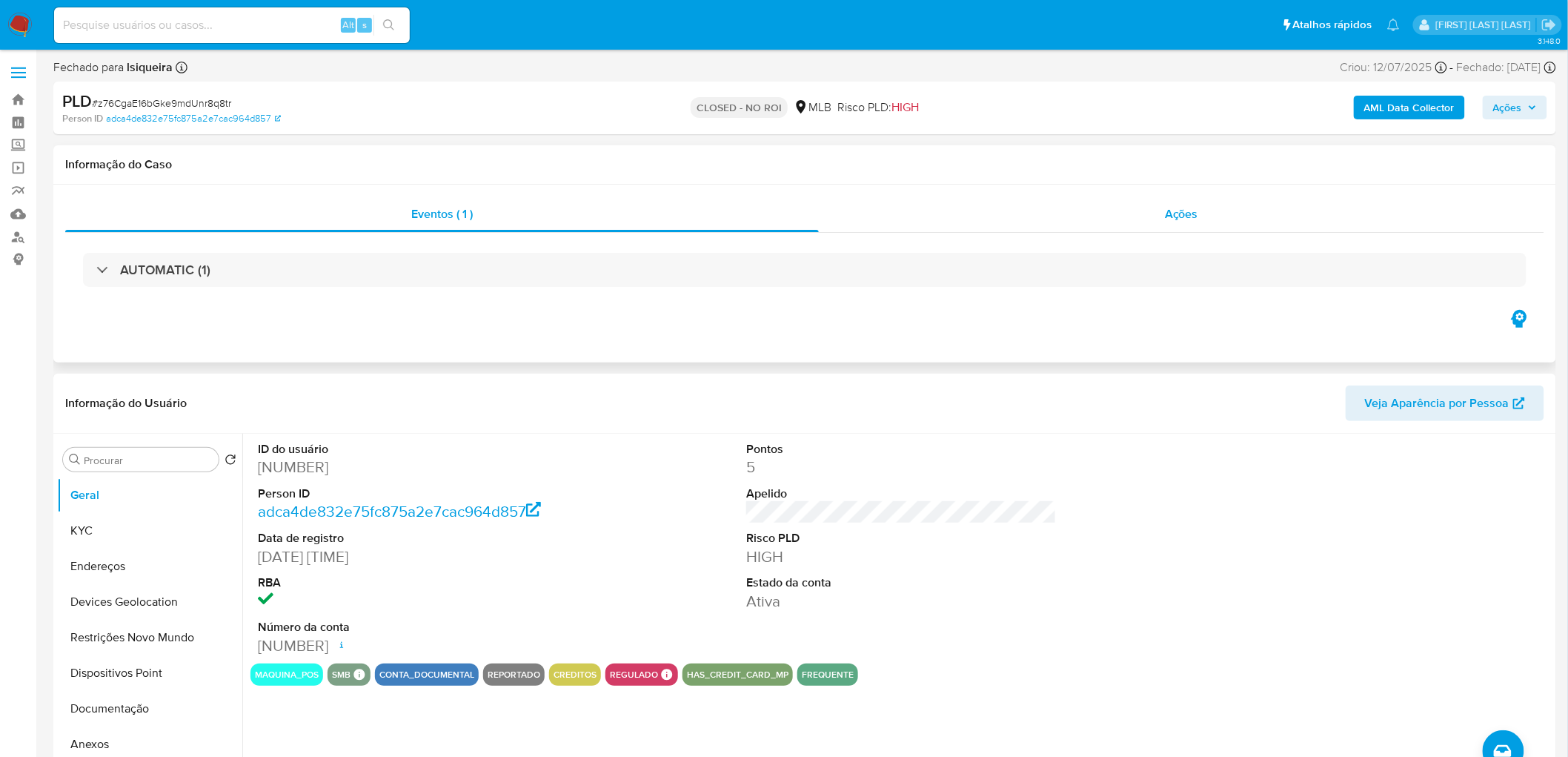 click on "Ações" at bounding box center [1181, 214] 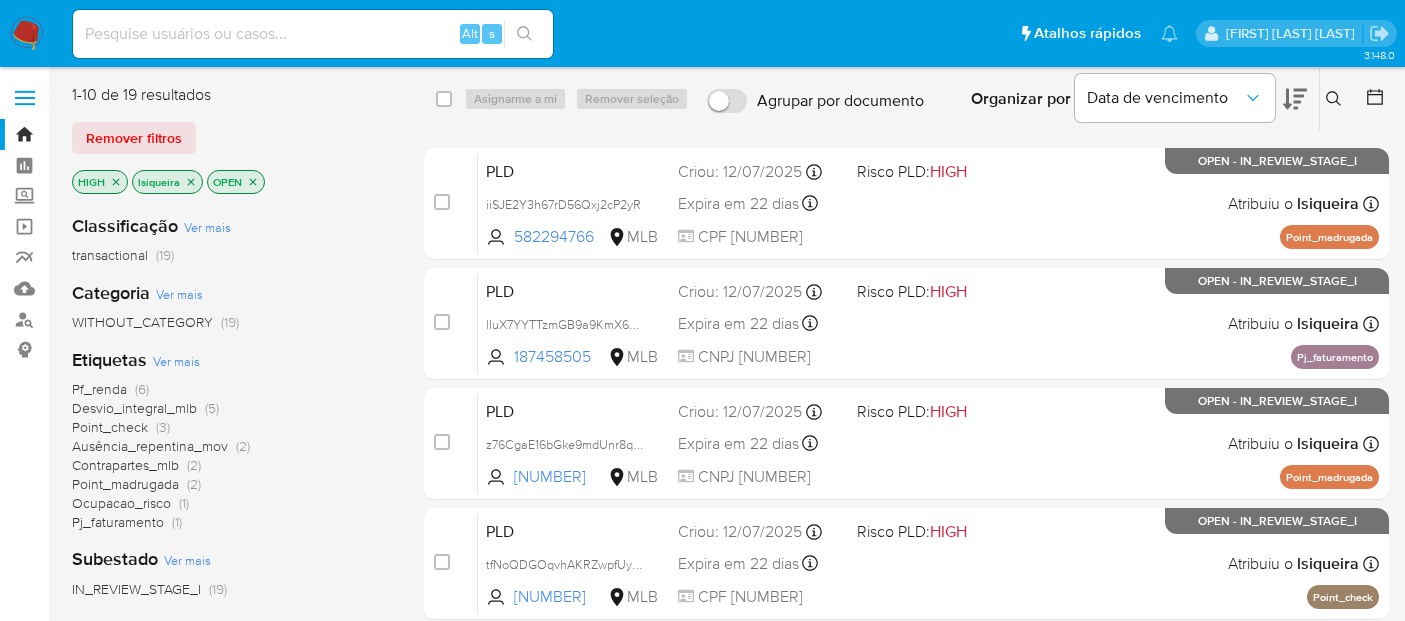 scroll, scrollTop: 444, scrollLeft: 0, axis: vertical 